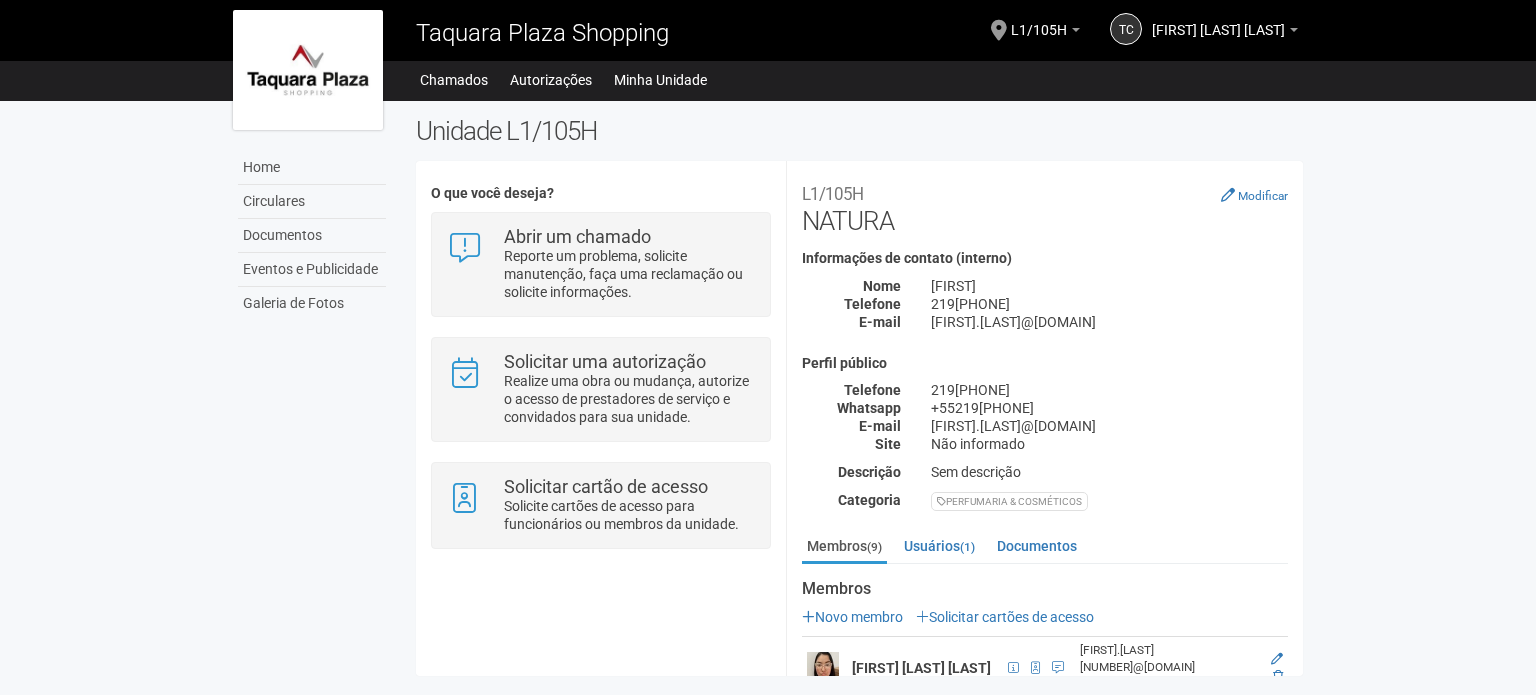 scroll, scrollTop: 0, scrollLeft: 0, axis: both 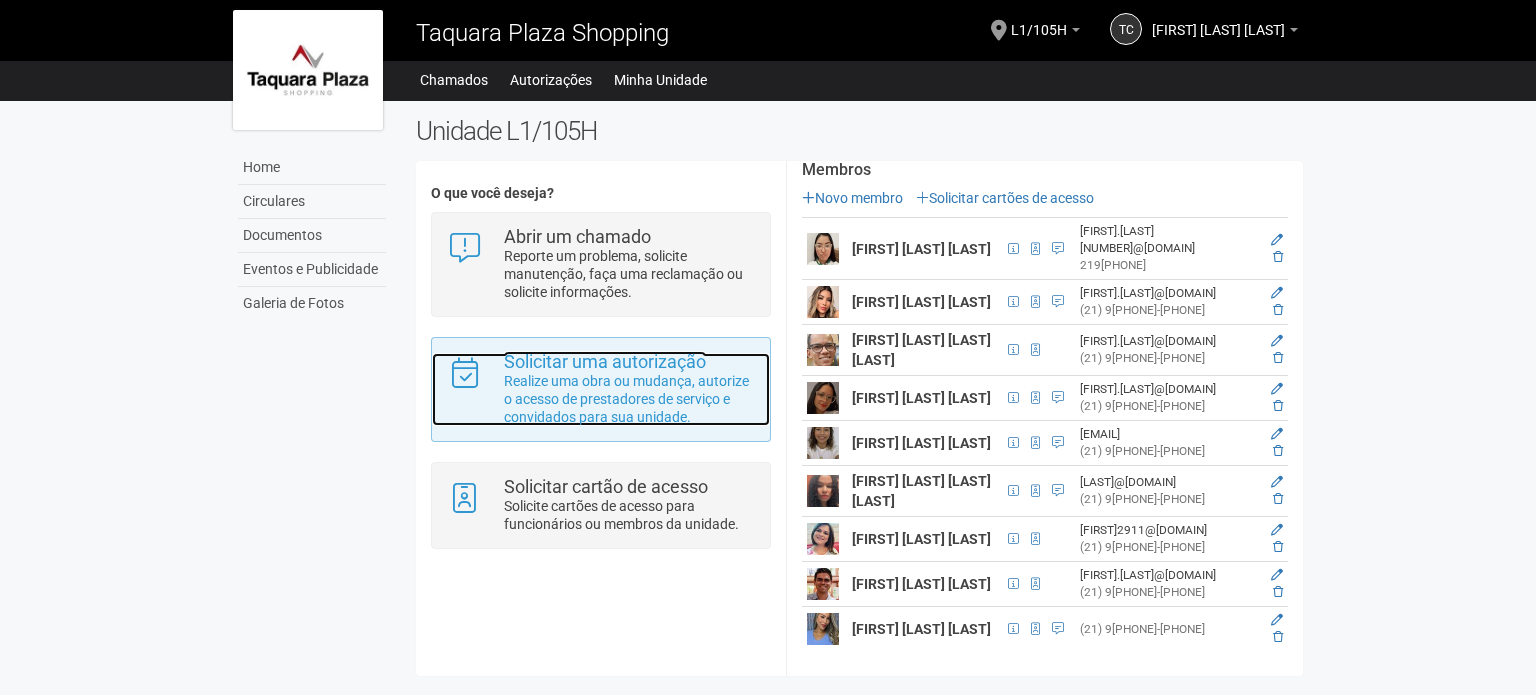 click on "Solicitar uma autorização" at bounding box center [605, 361] 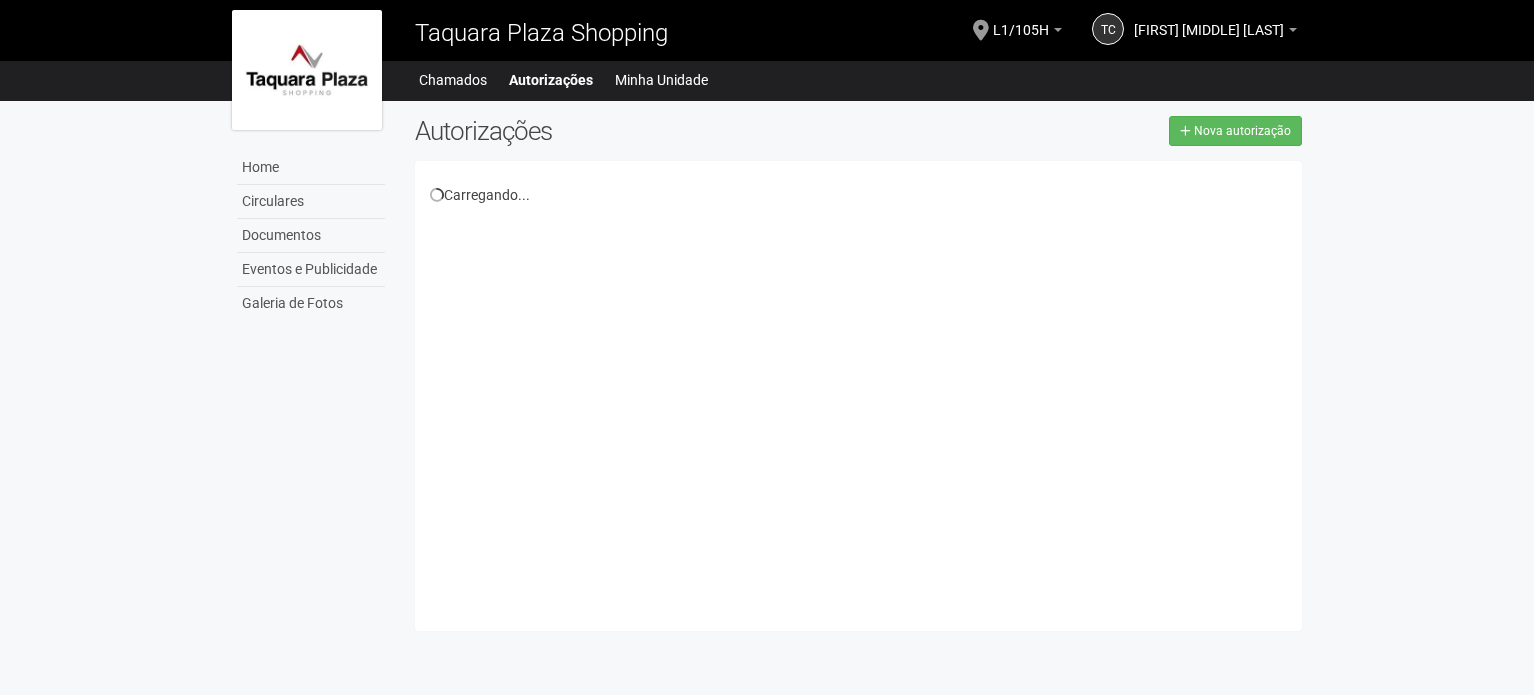 scroll, scrollTop: 0, scrollLeft: 0, axis: both 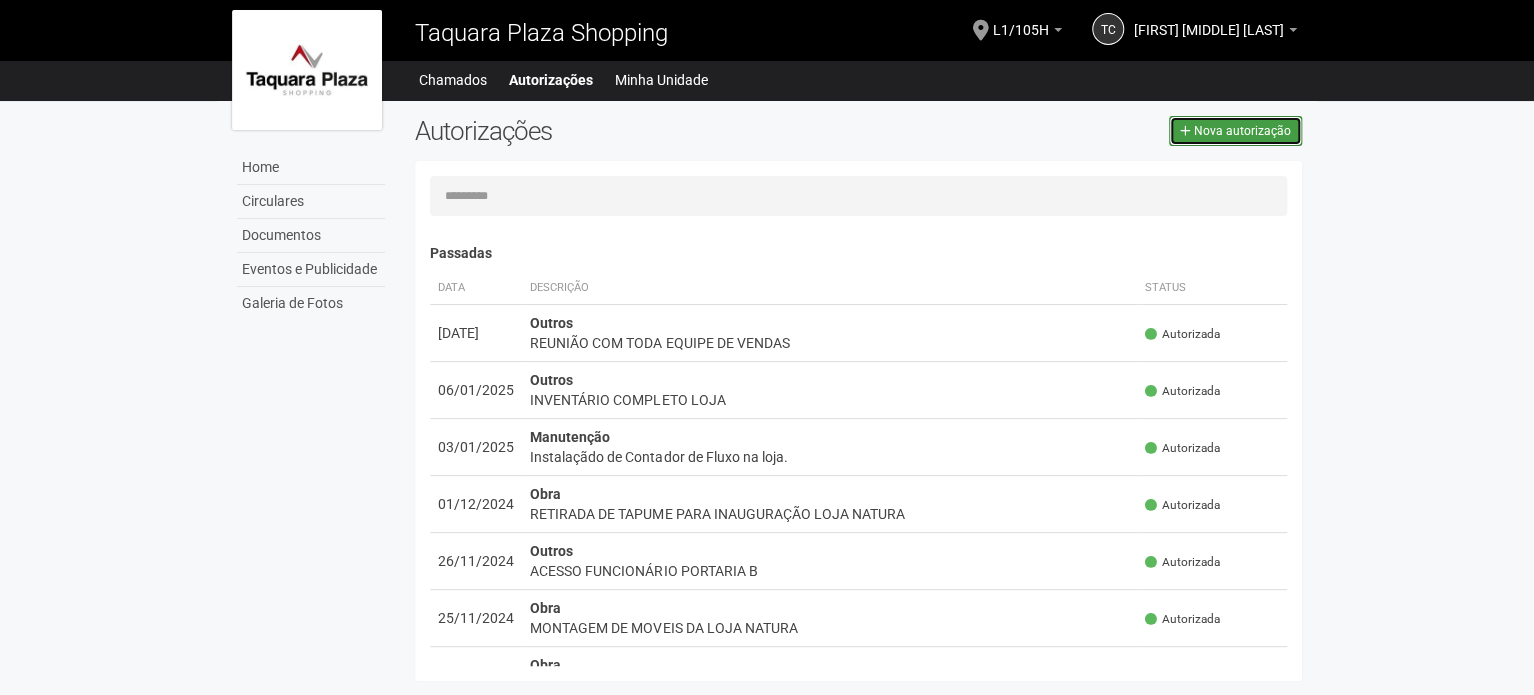 click on "Nova autorização" at bounding box center [1242, 131] 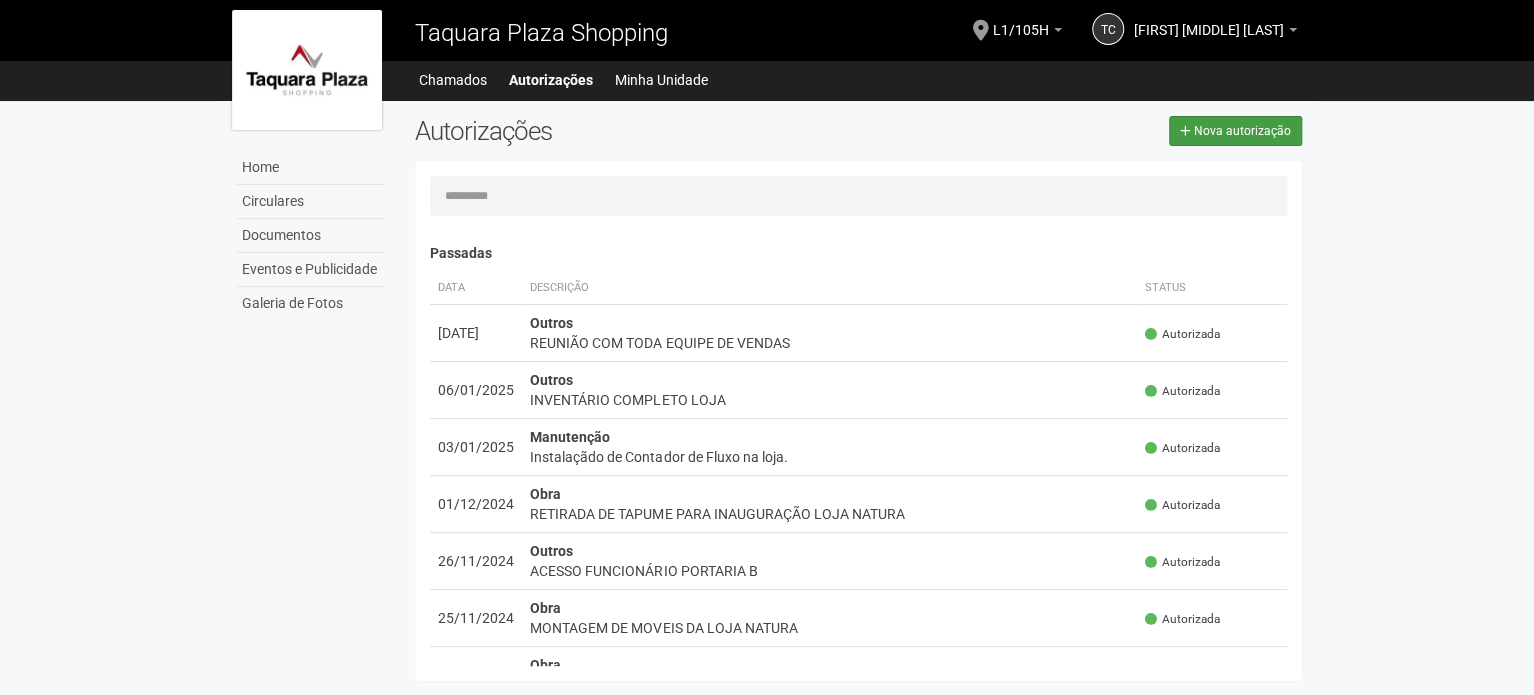 select on "**" 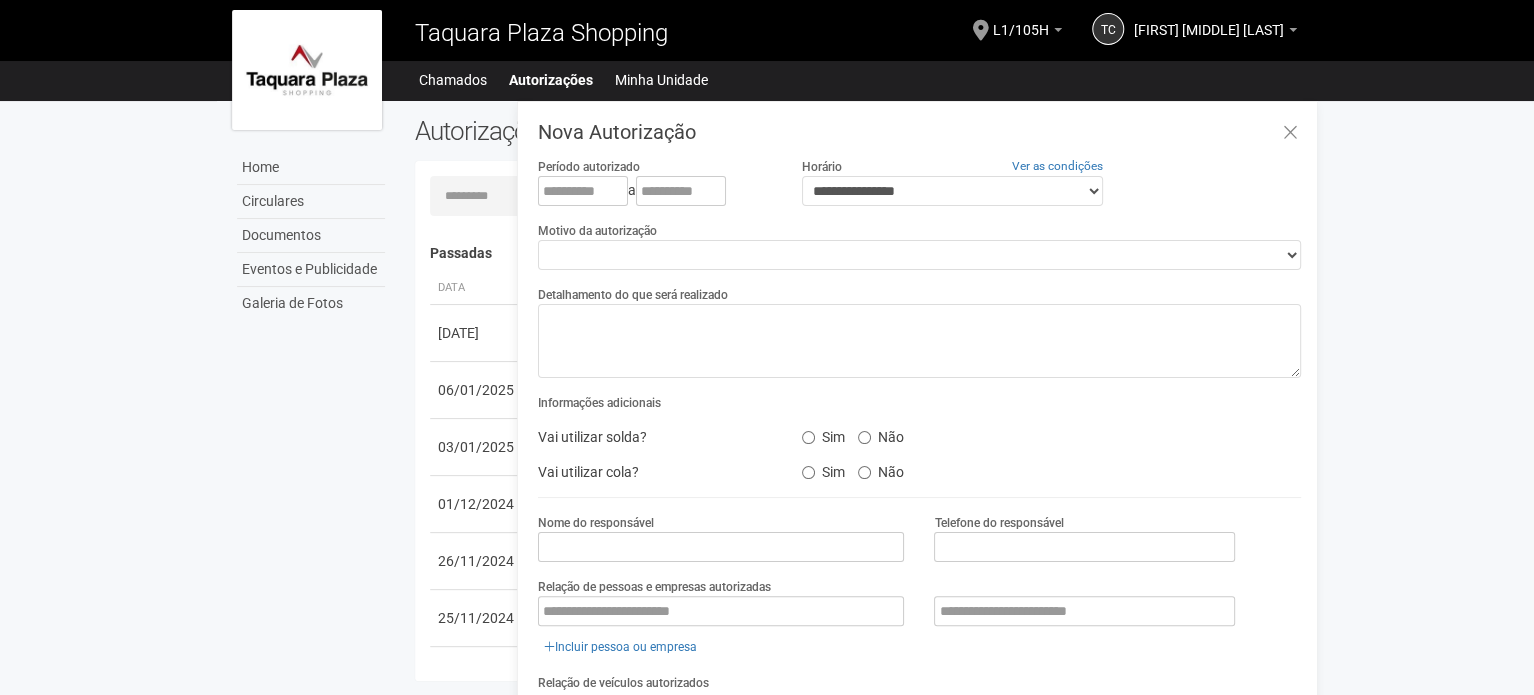 scroll, scrollTop: 31, scrollLeft: 0, axis: vertical 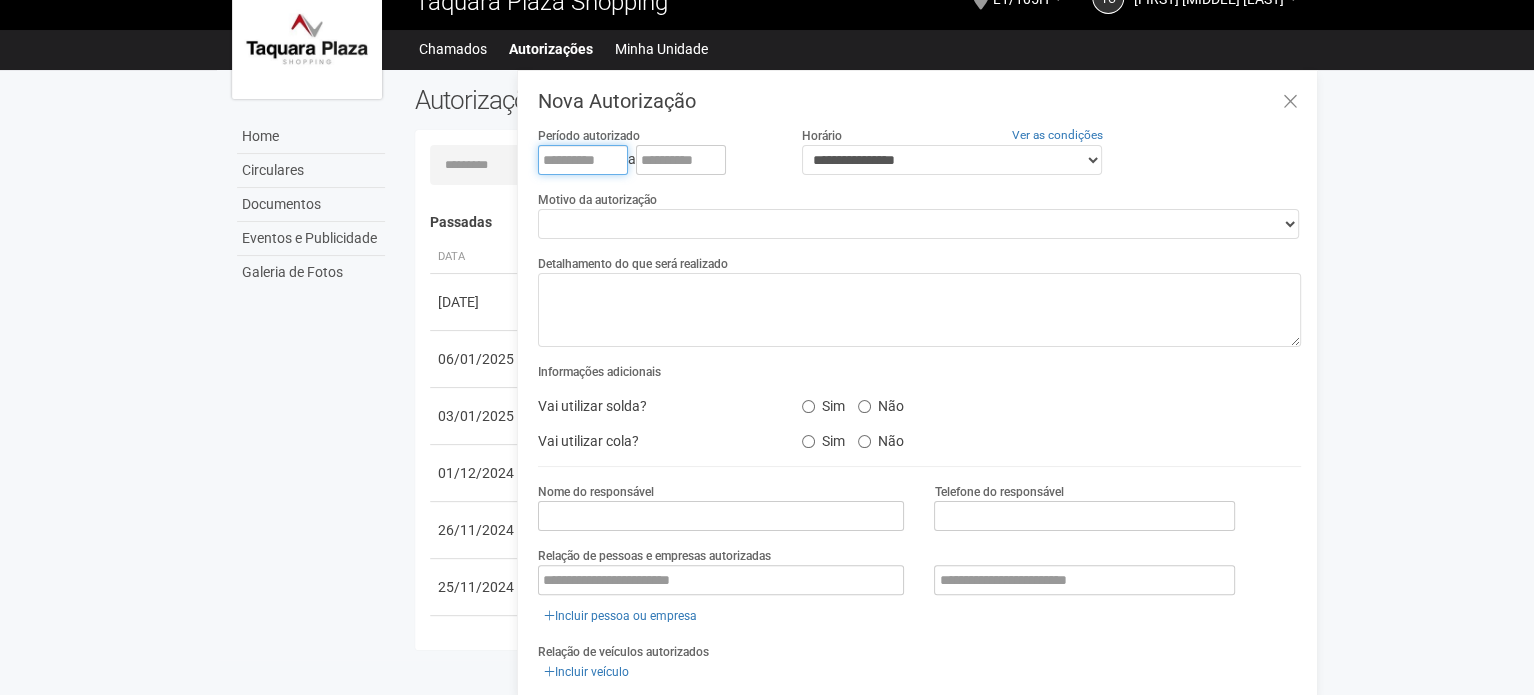 click at bounding box center [583, 160] 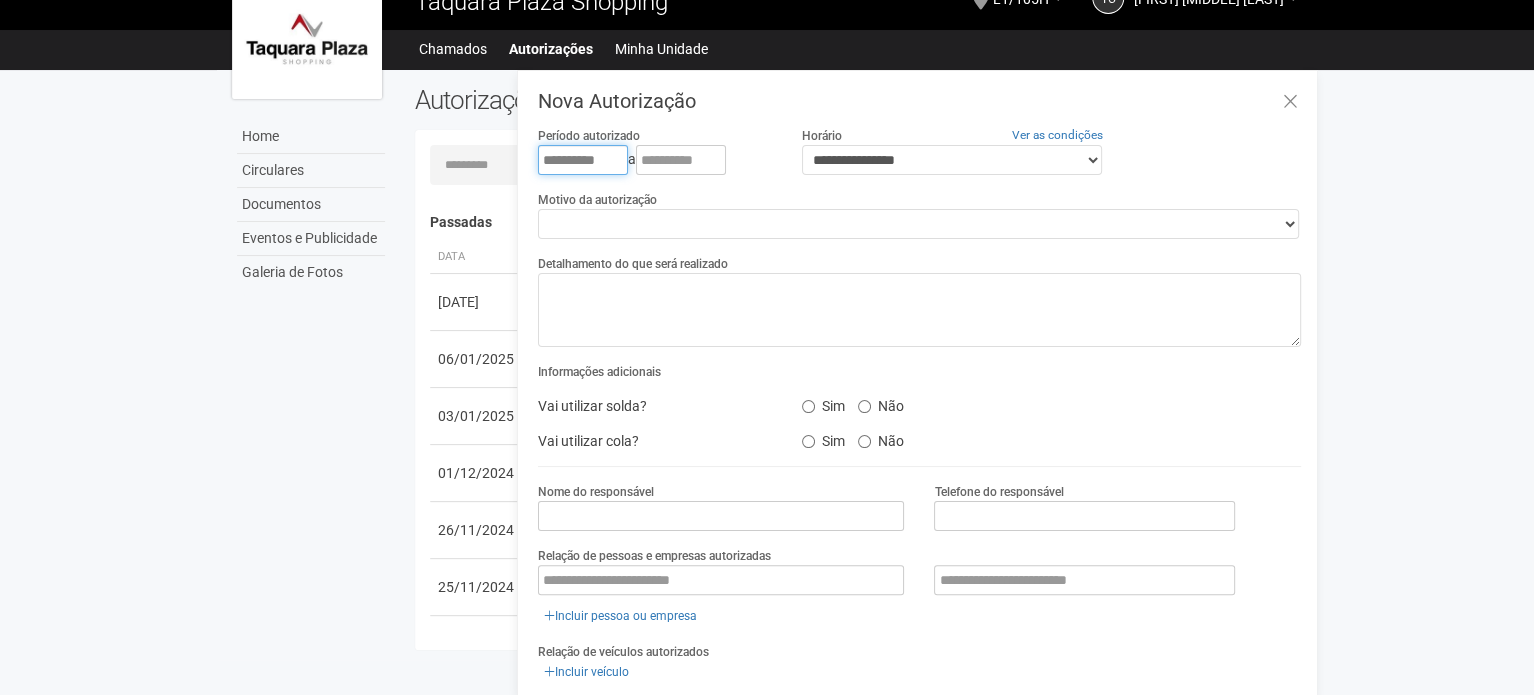 type on "**********" 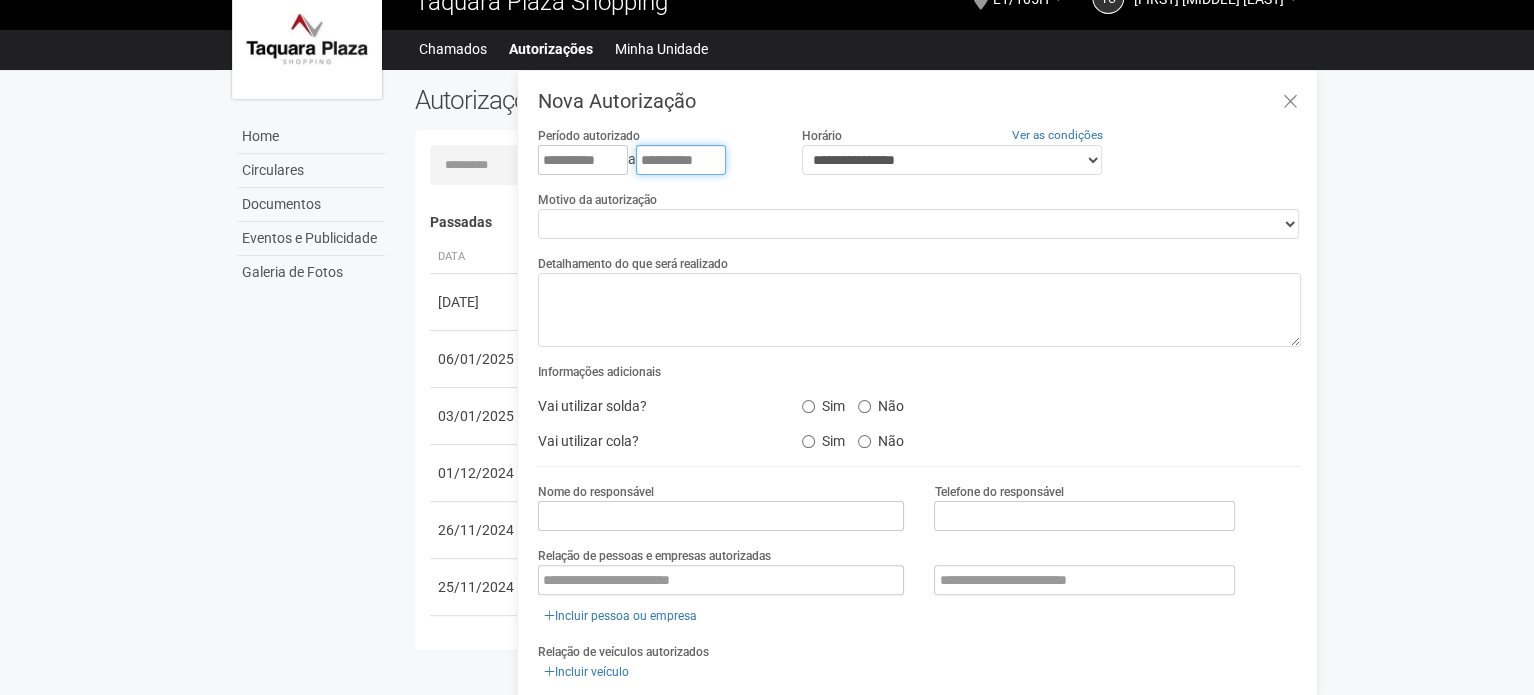 type on "**********" 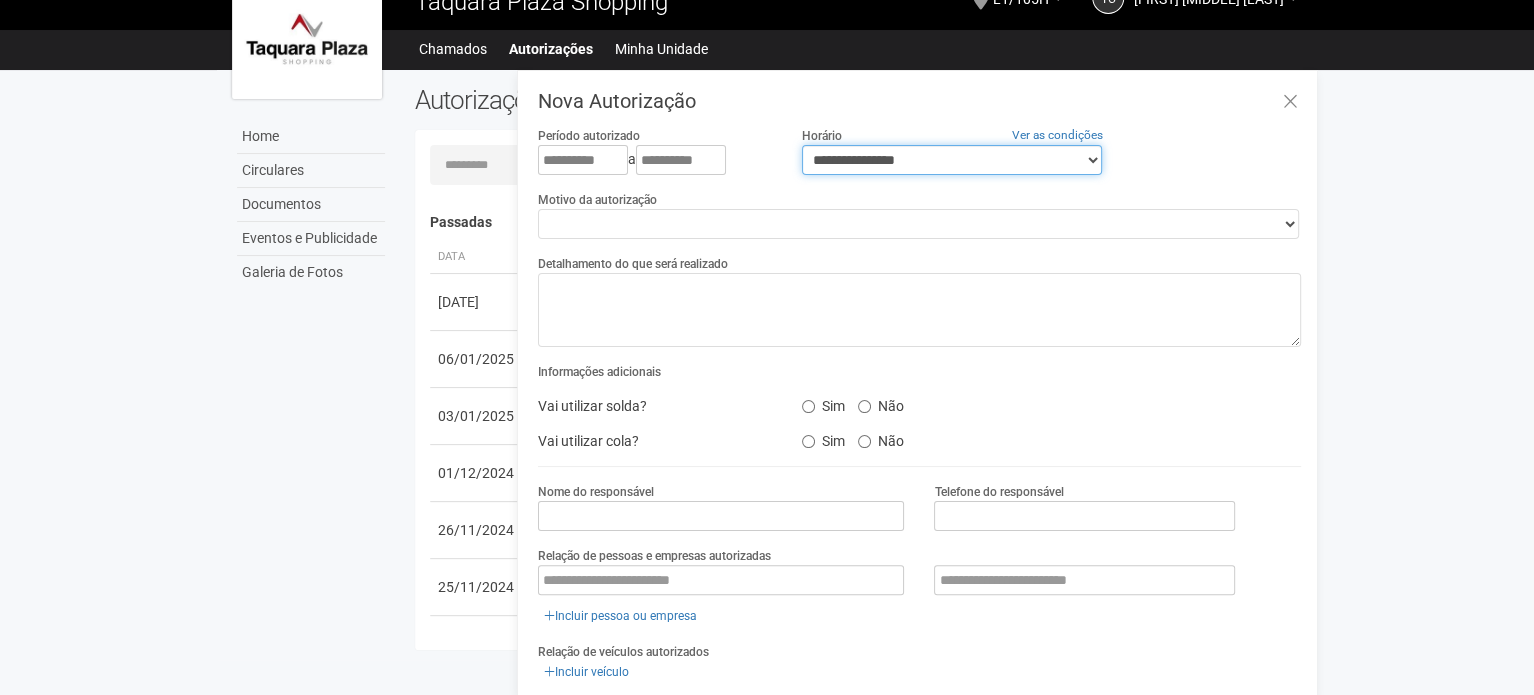 click on "**********" at bounding box center (952, 160) 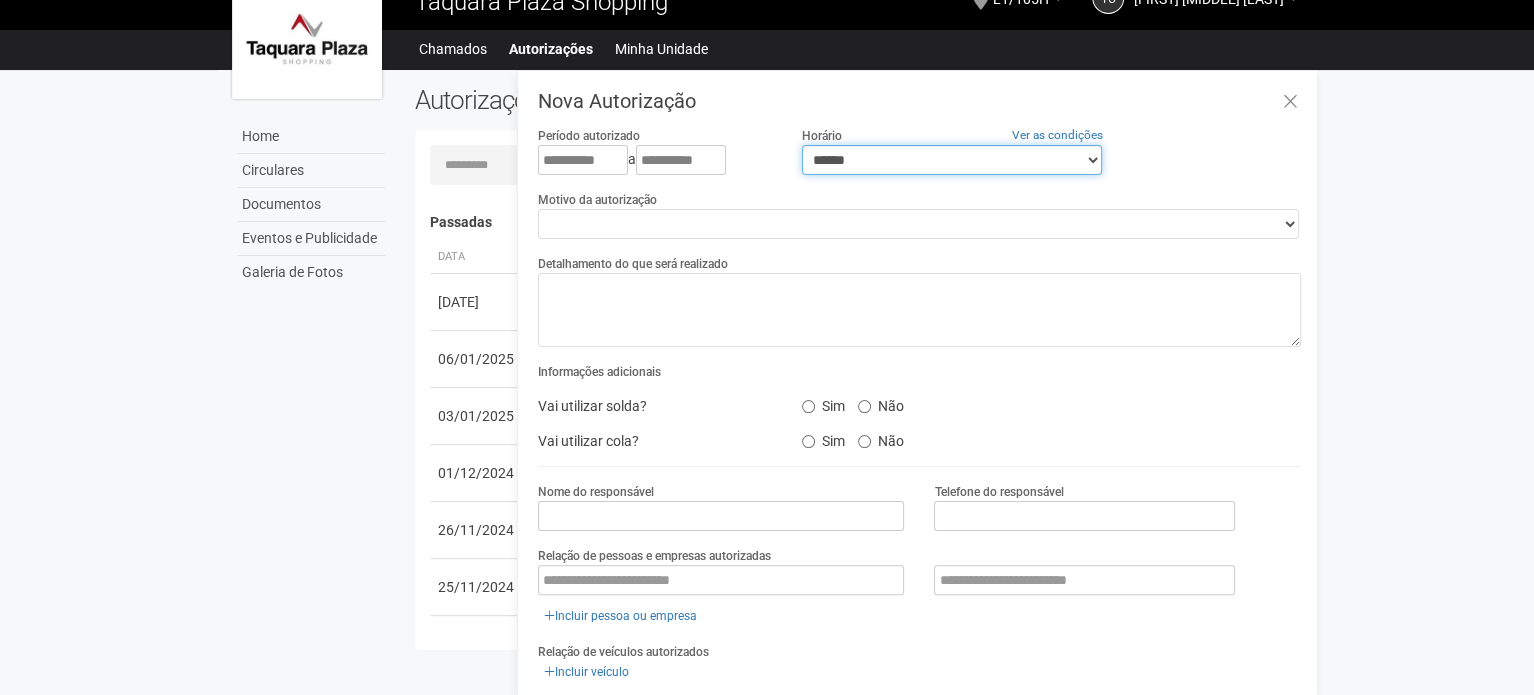 click on "**********" at bounding box center [952, 160] 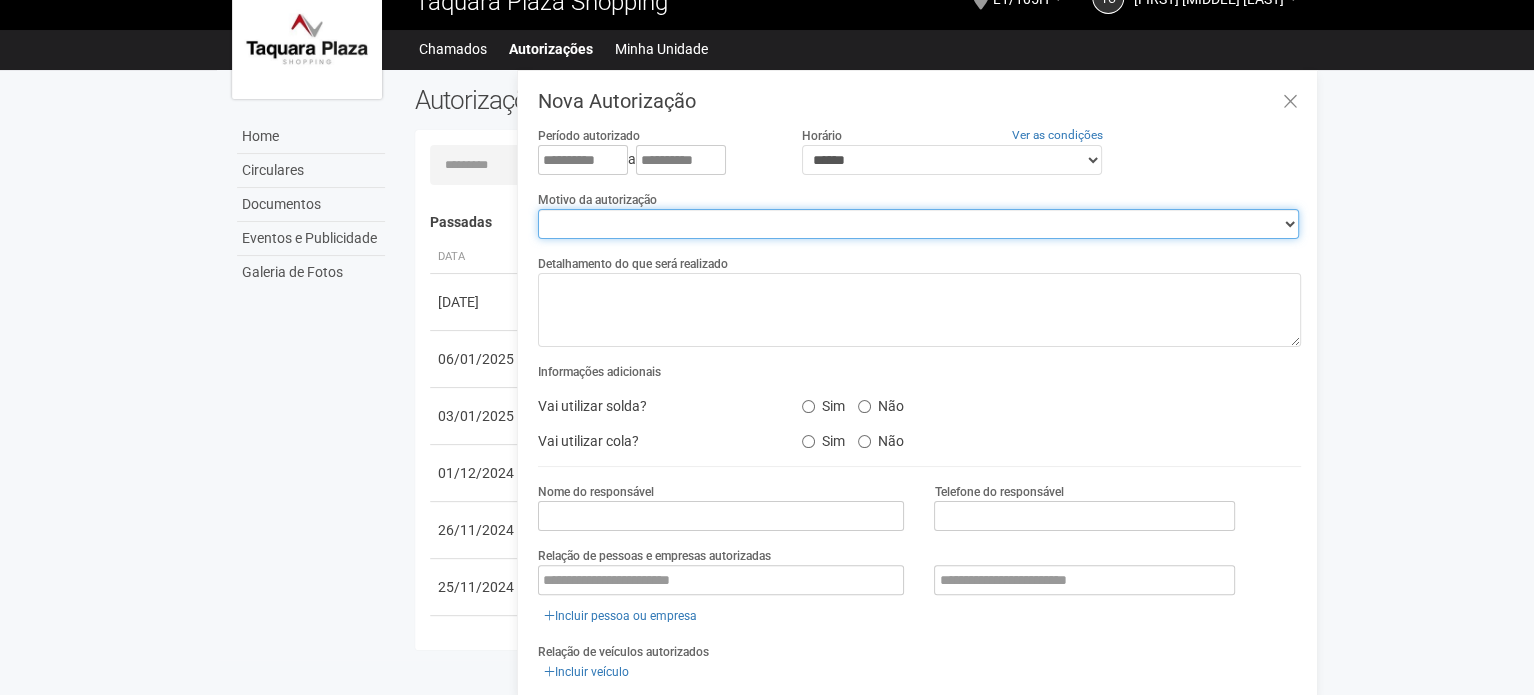 click on "**********" at bounding box center [918, 224] 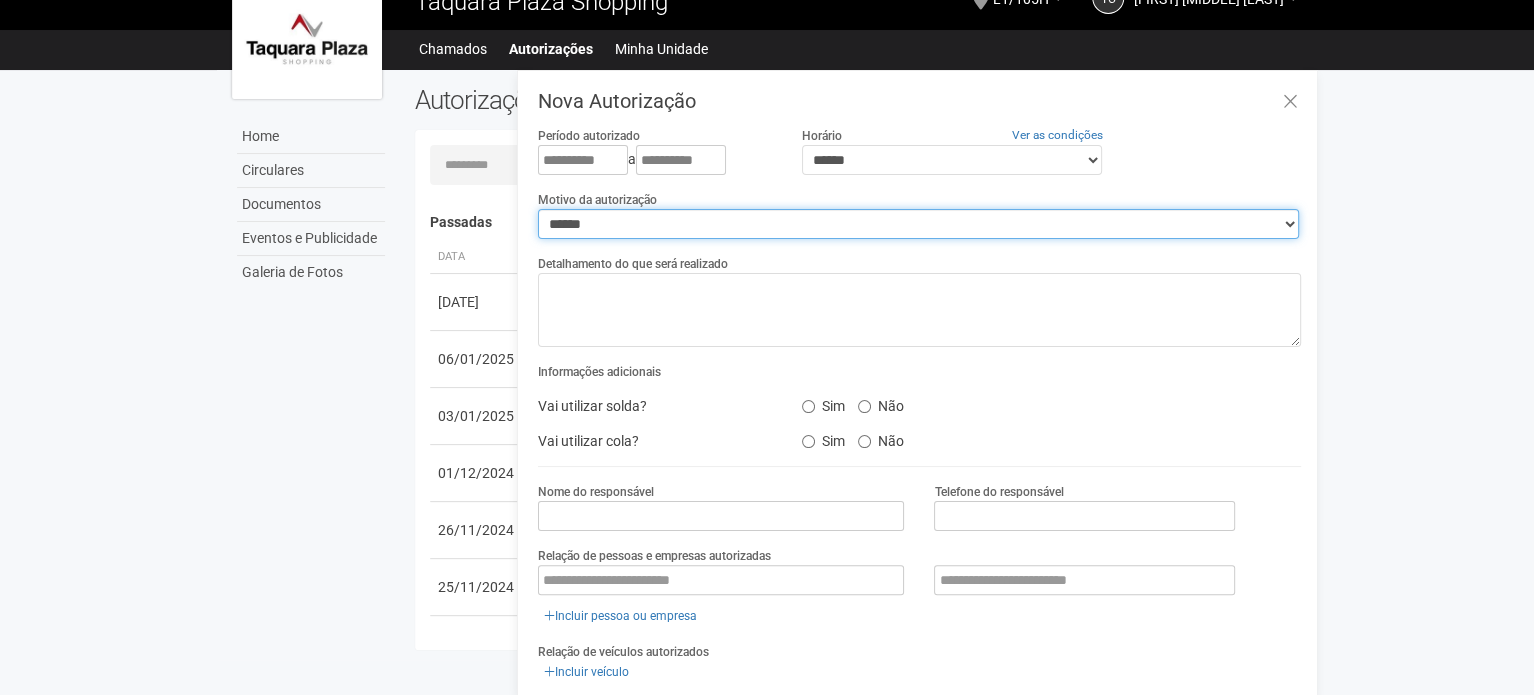click on "**********" at bounding box center (918, 224) 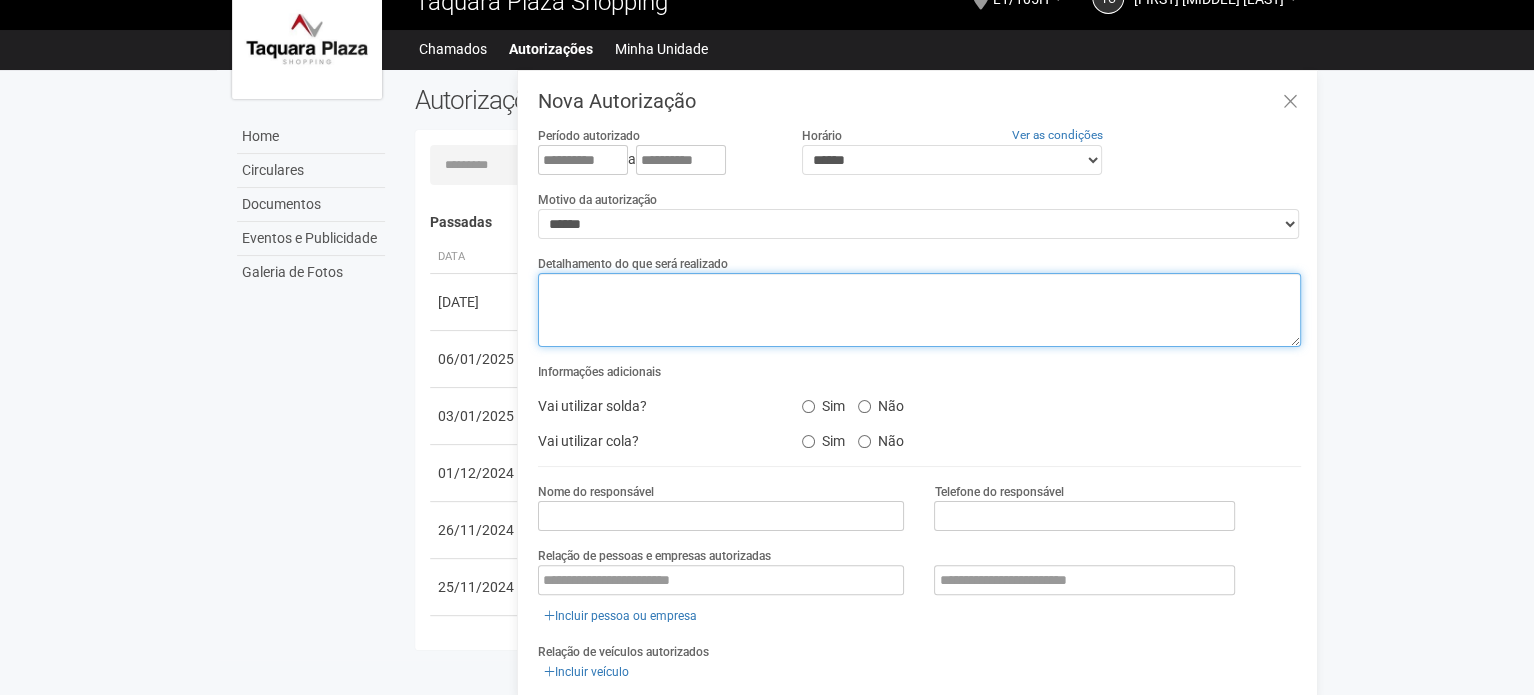 click at bounding box center (919, 310) 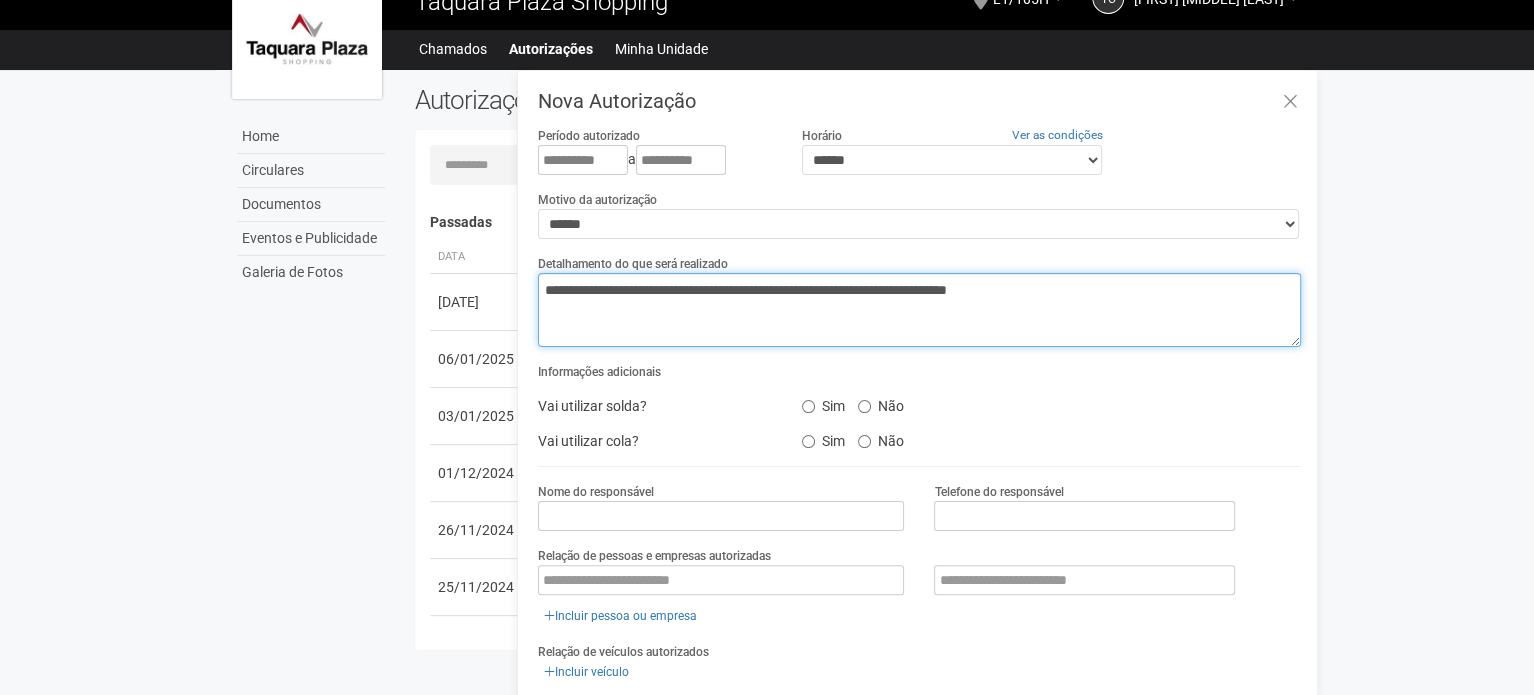 click on "**********" at bounding box center (919, 310) 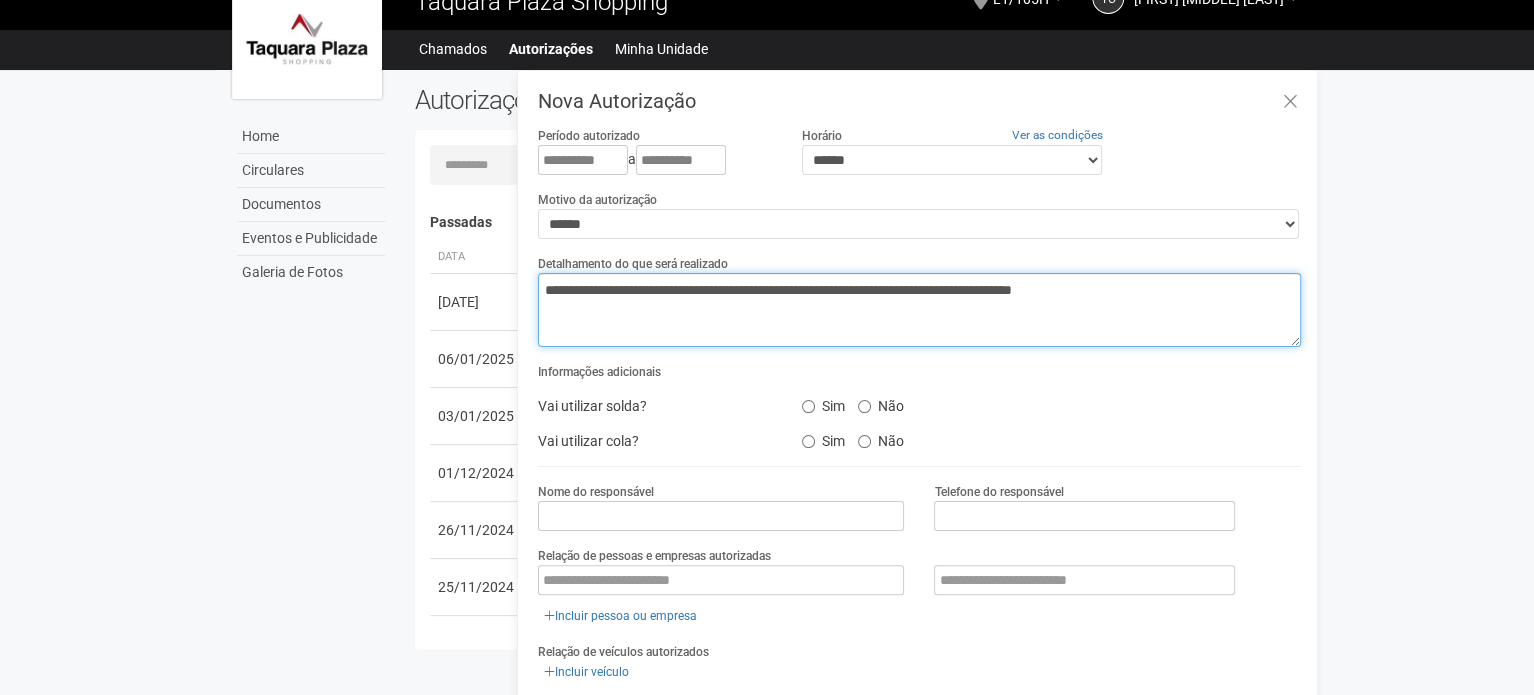 type on "**********" 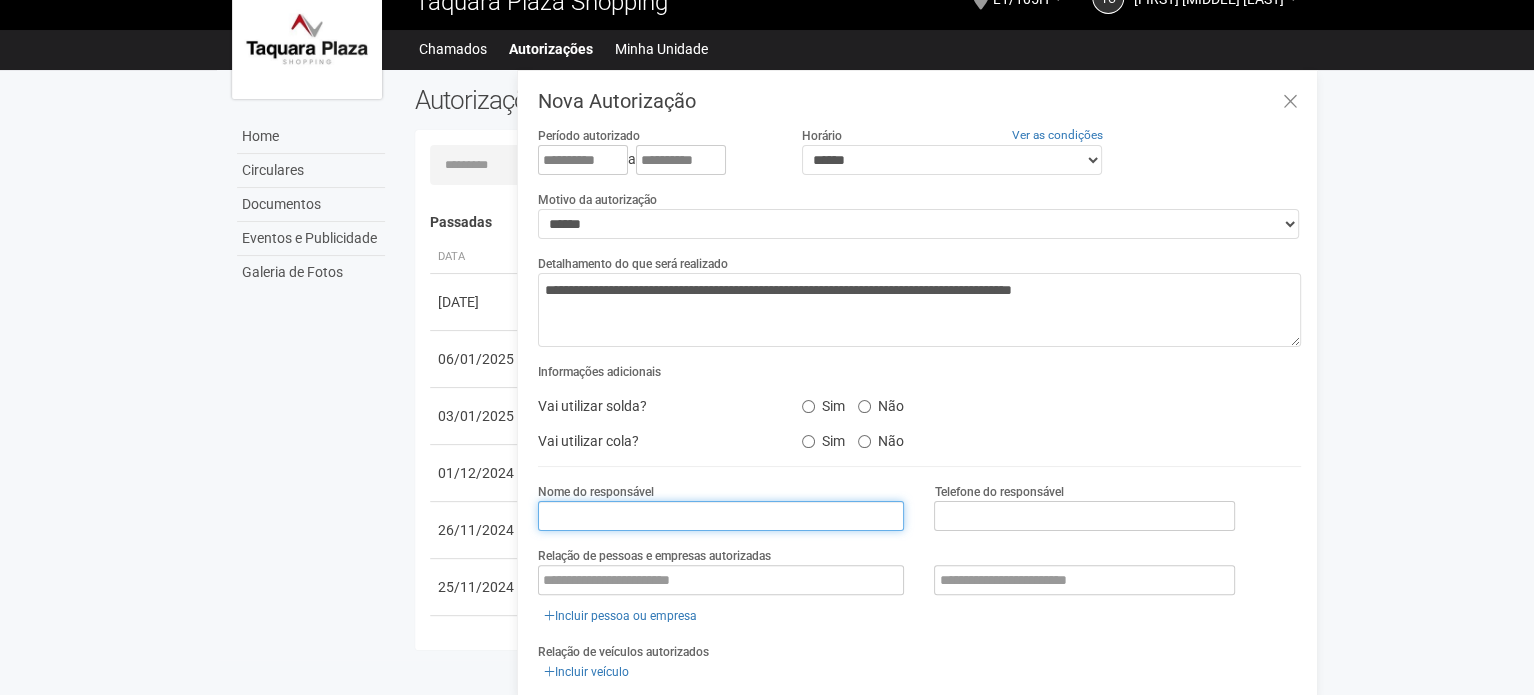 click at bounding box center [721, 516] 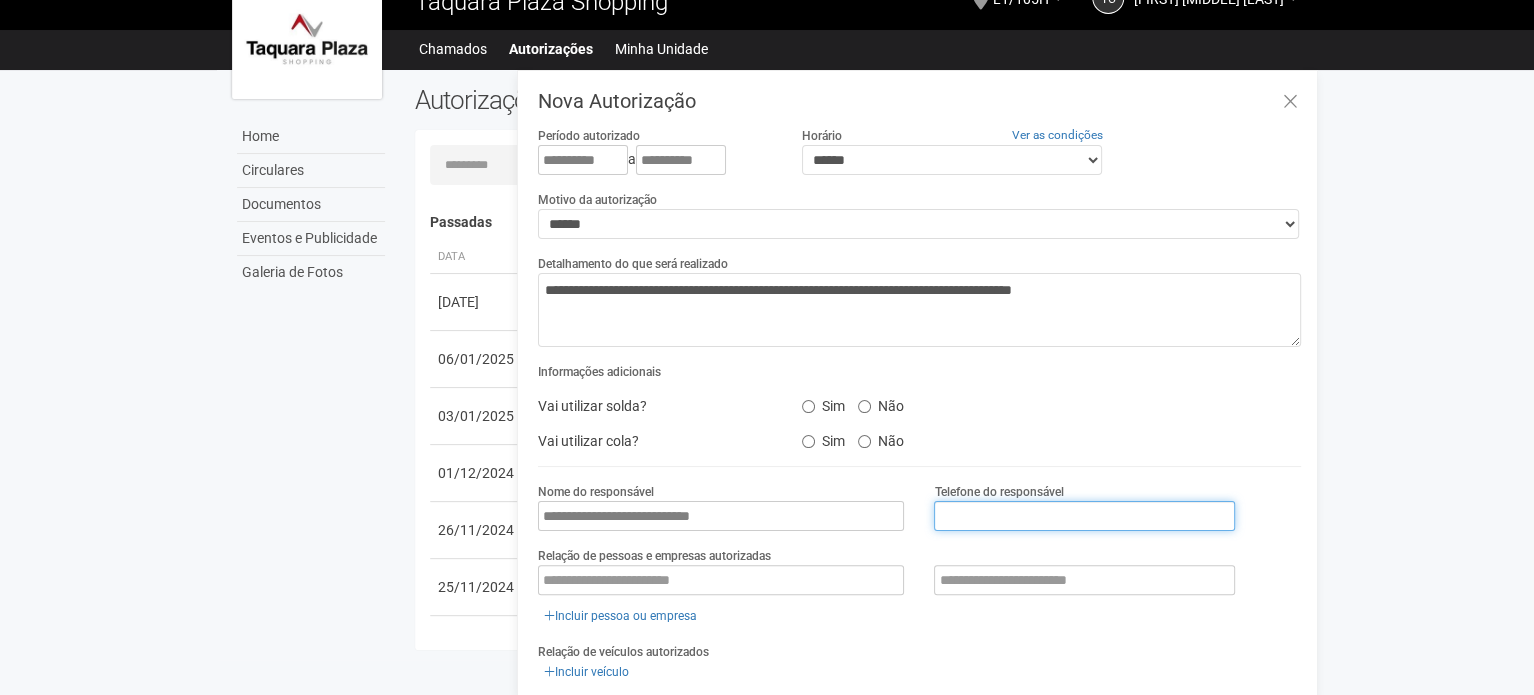 type on "**********" 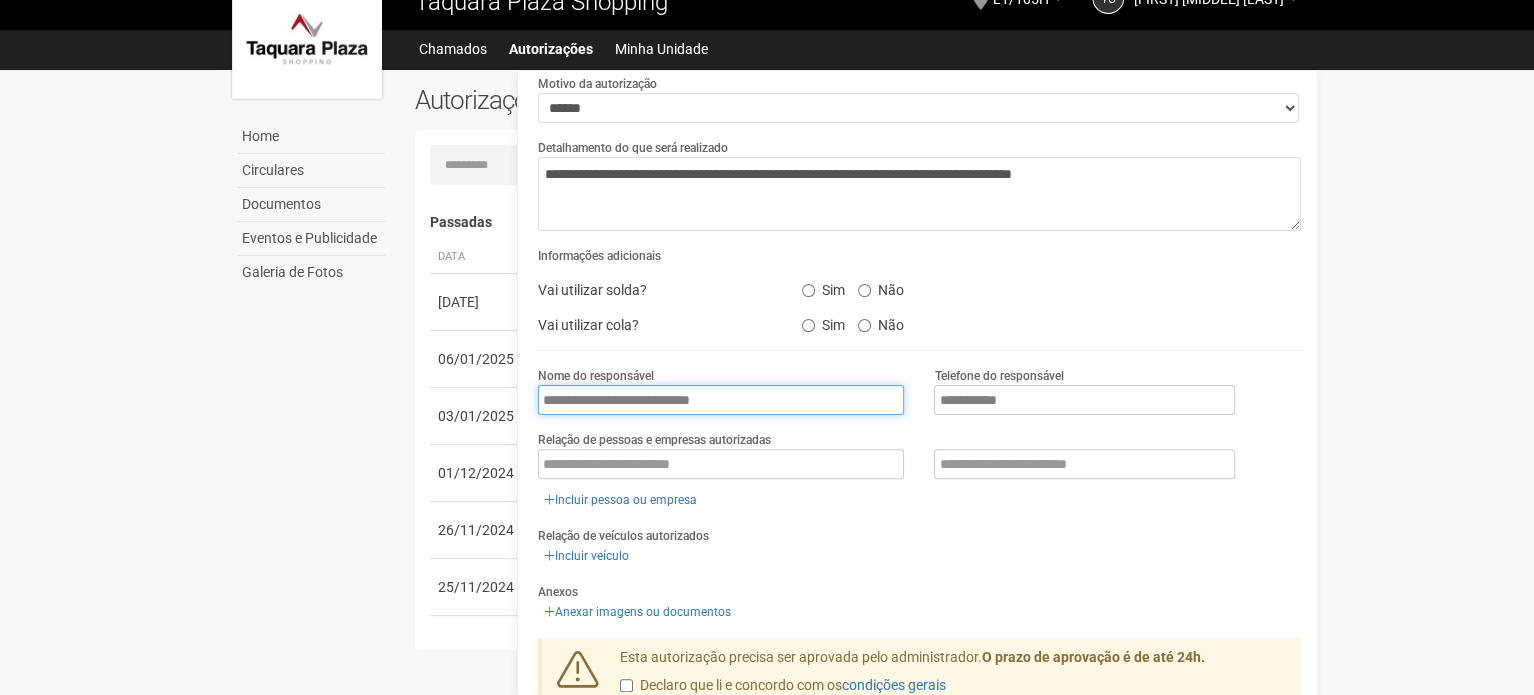 scroll, scrollTop: 0, scrollLeft: 0, axis: both 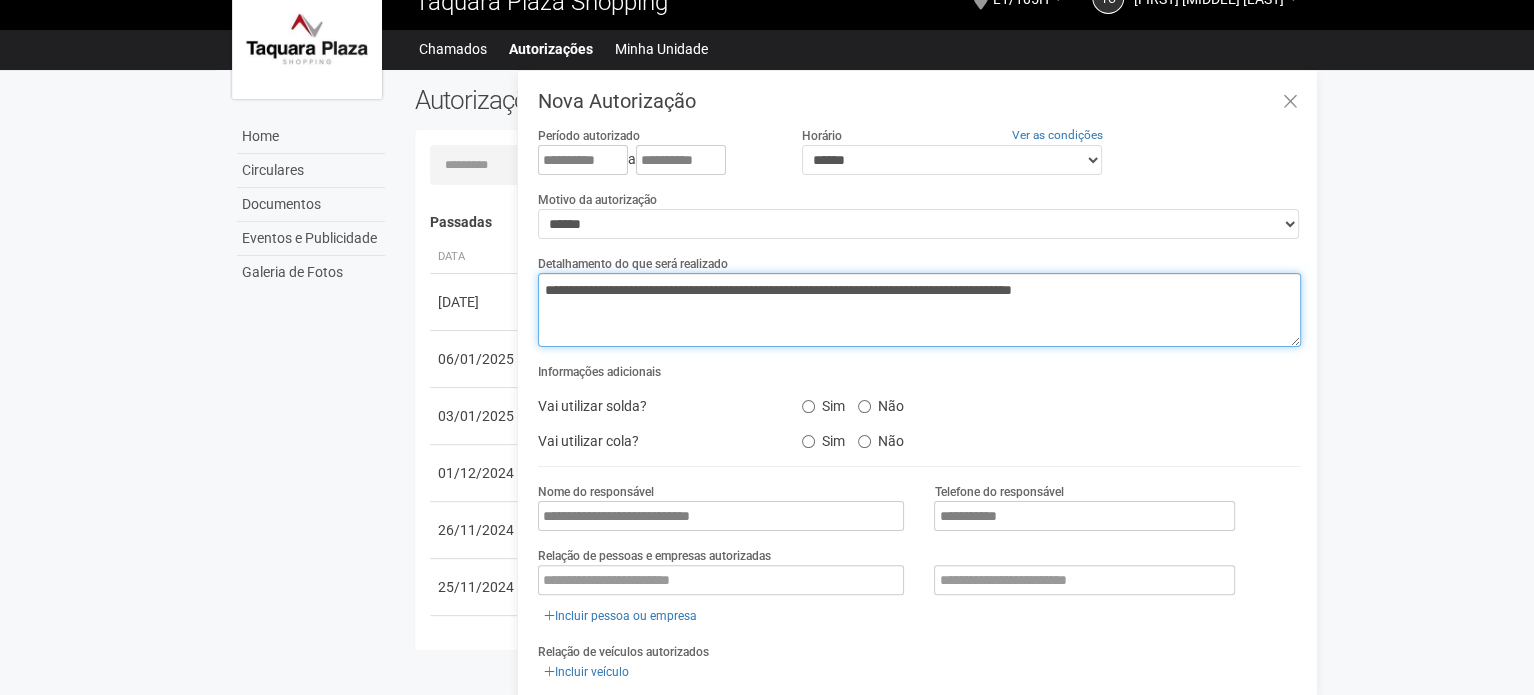 click on "**********" at bounding box center (919, 310) 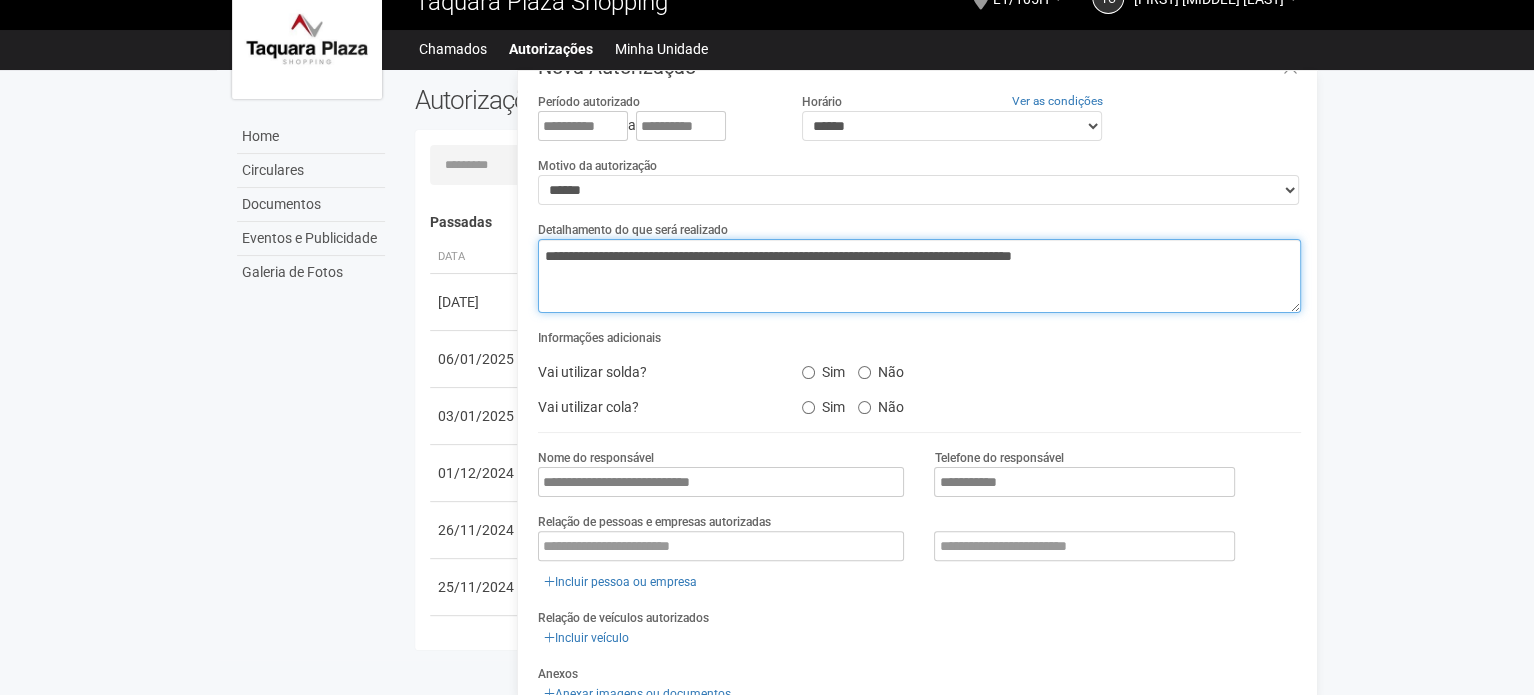 scroll, scrollTop: 0, scrollLeft: 0, axis: both 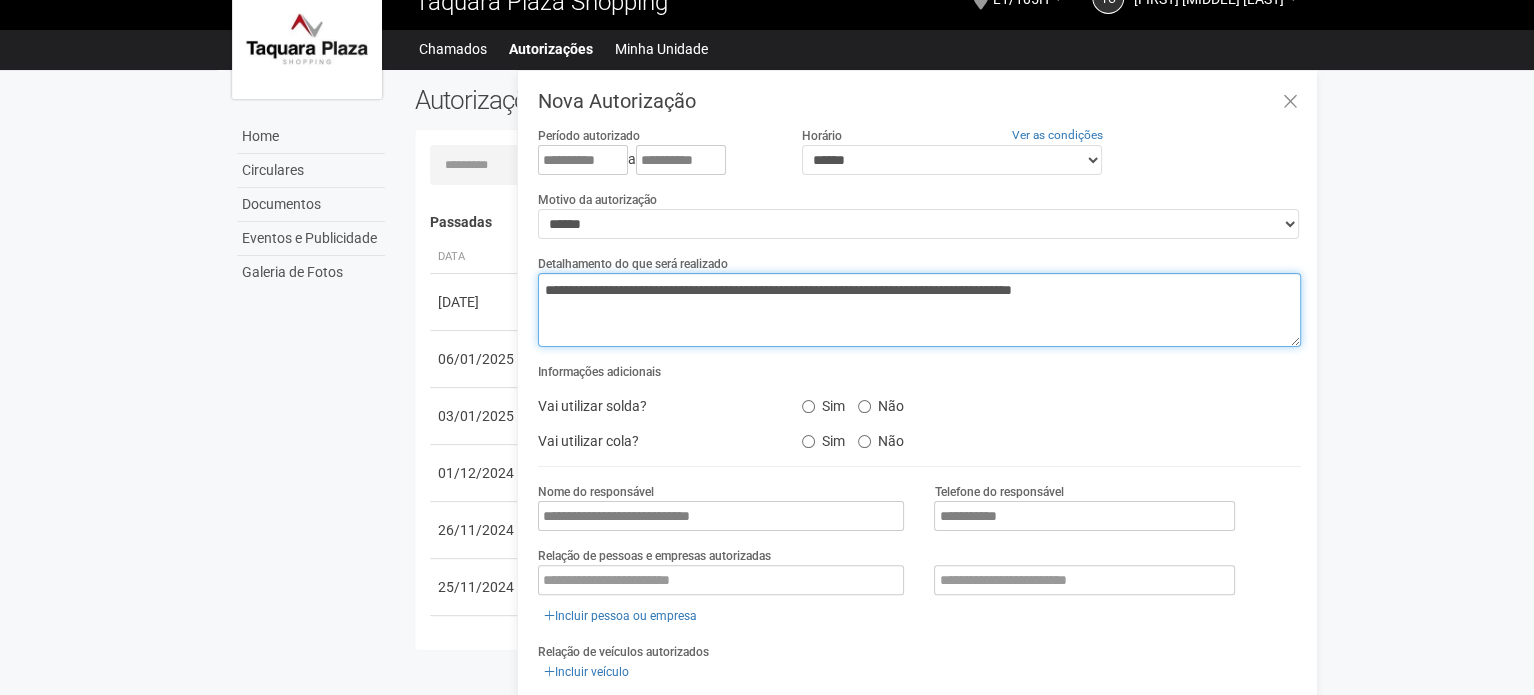 type on "**********" 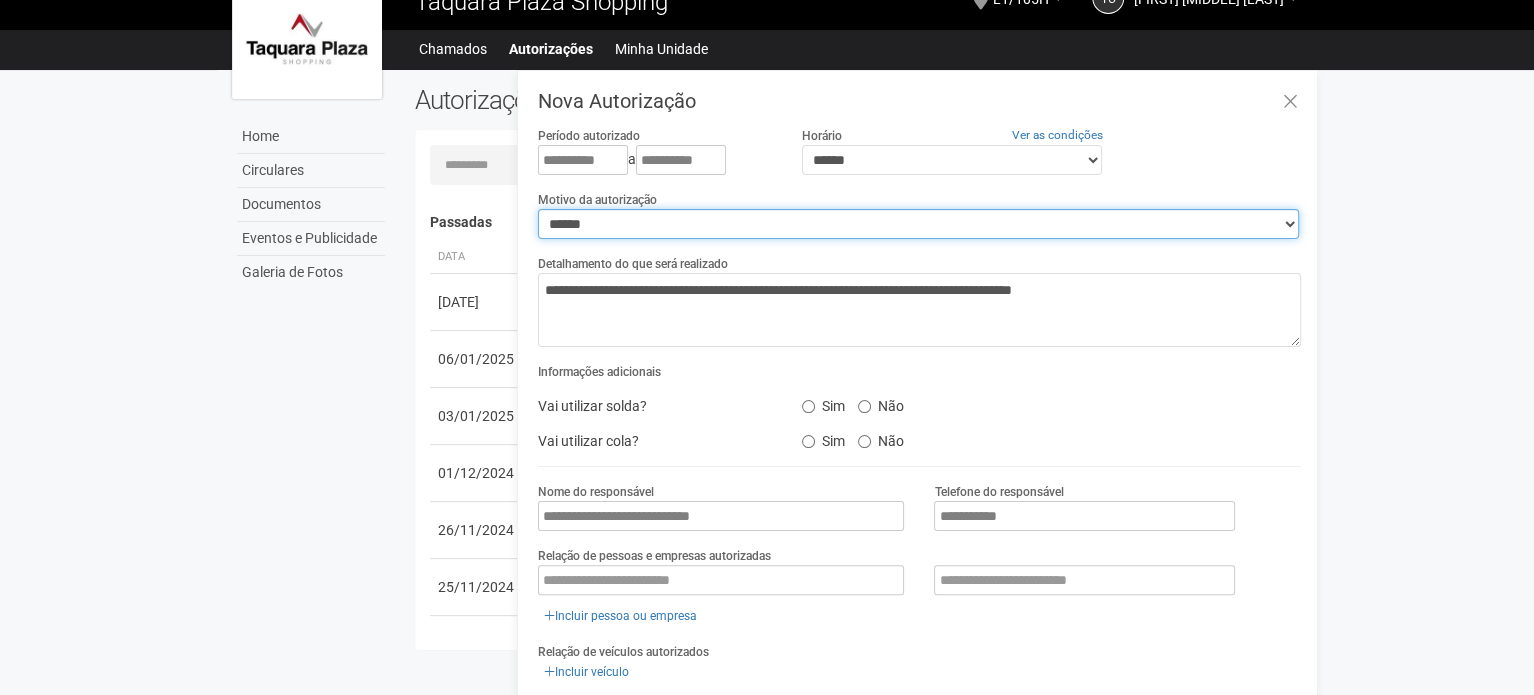 click on "**********" at bounding box center (918, 224) 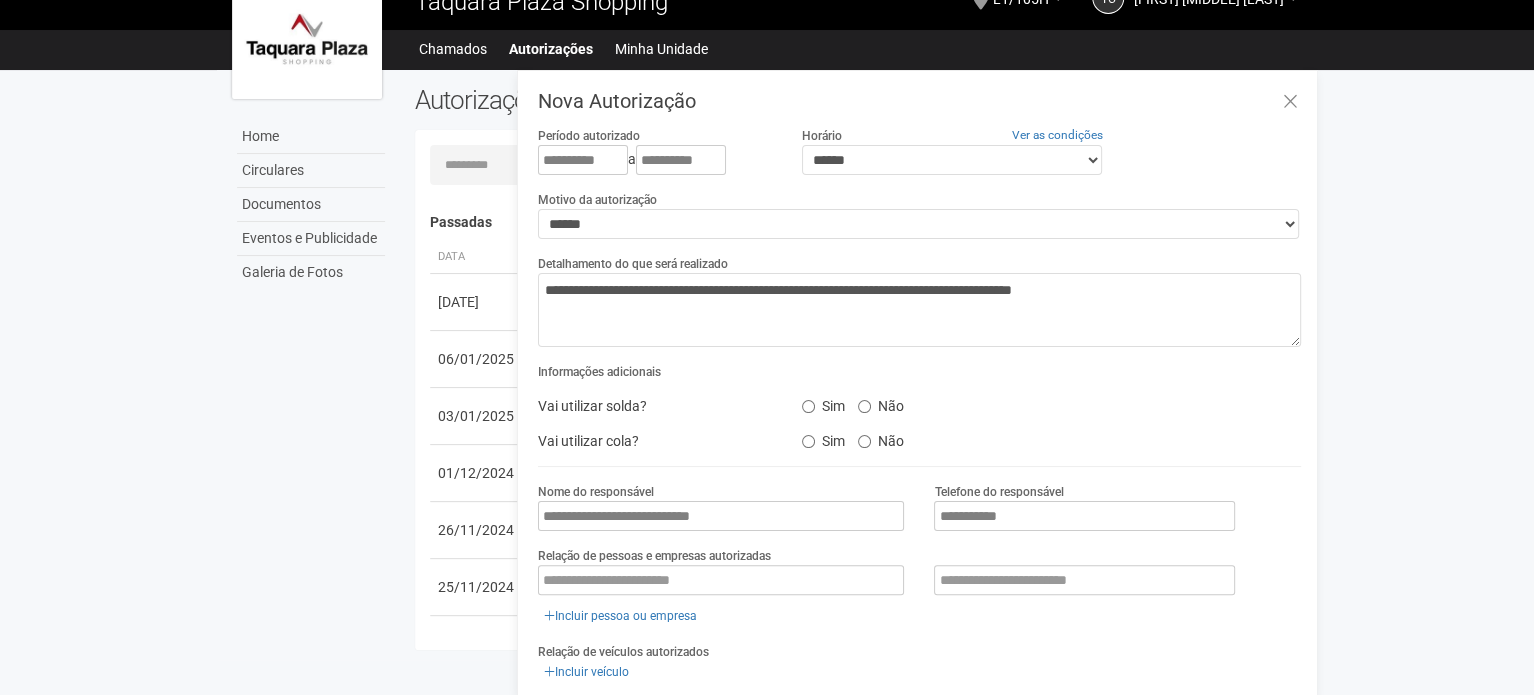 click on "Home
Circulares
Documentos
Eventos e Publicidade
Galeria de Fotos
Autorizações
Nova autorização
Carregando...
Nenhuma autorização foi solicitada
Passadas
Data
Descrição
Status" at bounding box center (767, 365) 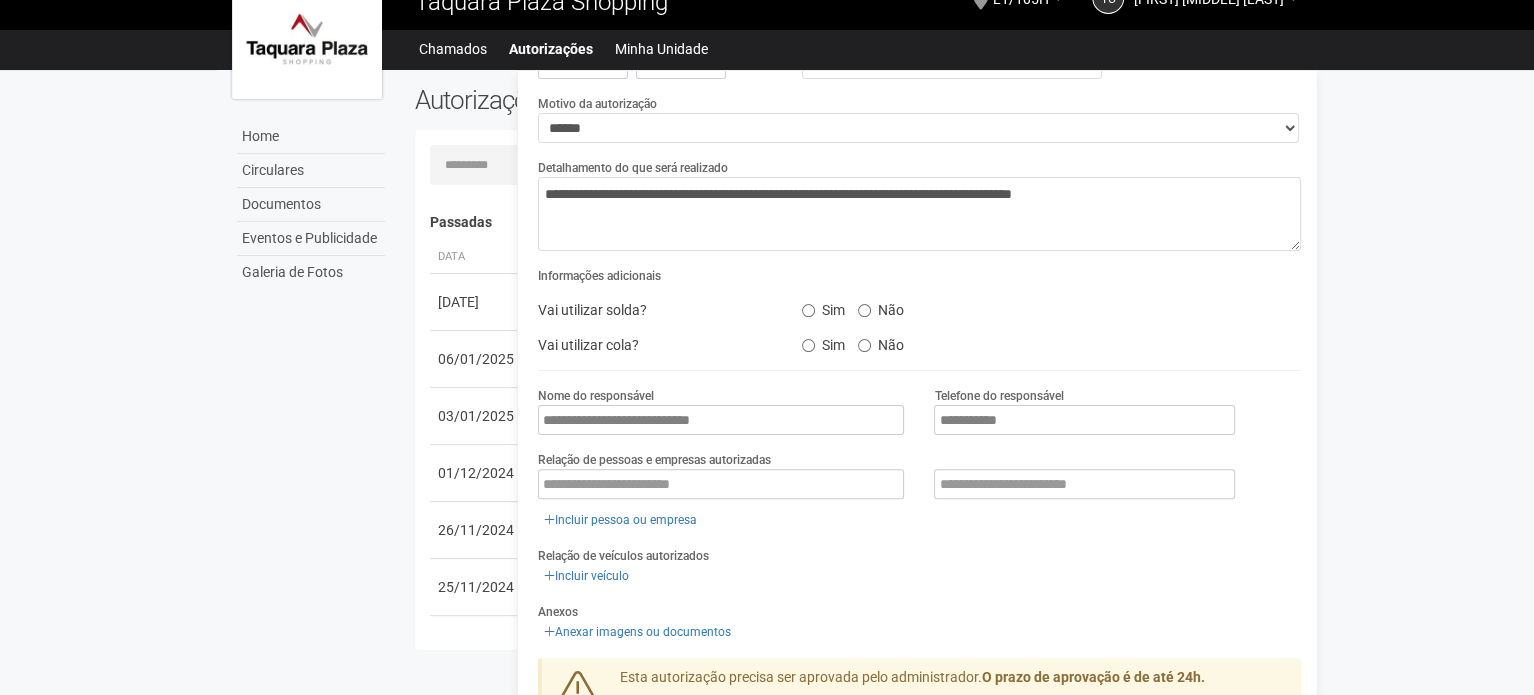 scroll, scrollTop: 210, scrollLeft: 0, axis: vertical 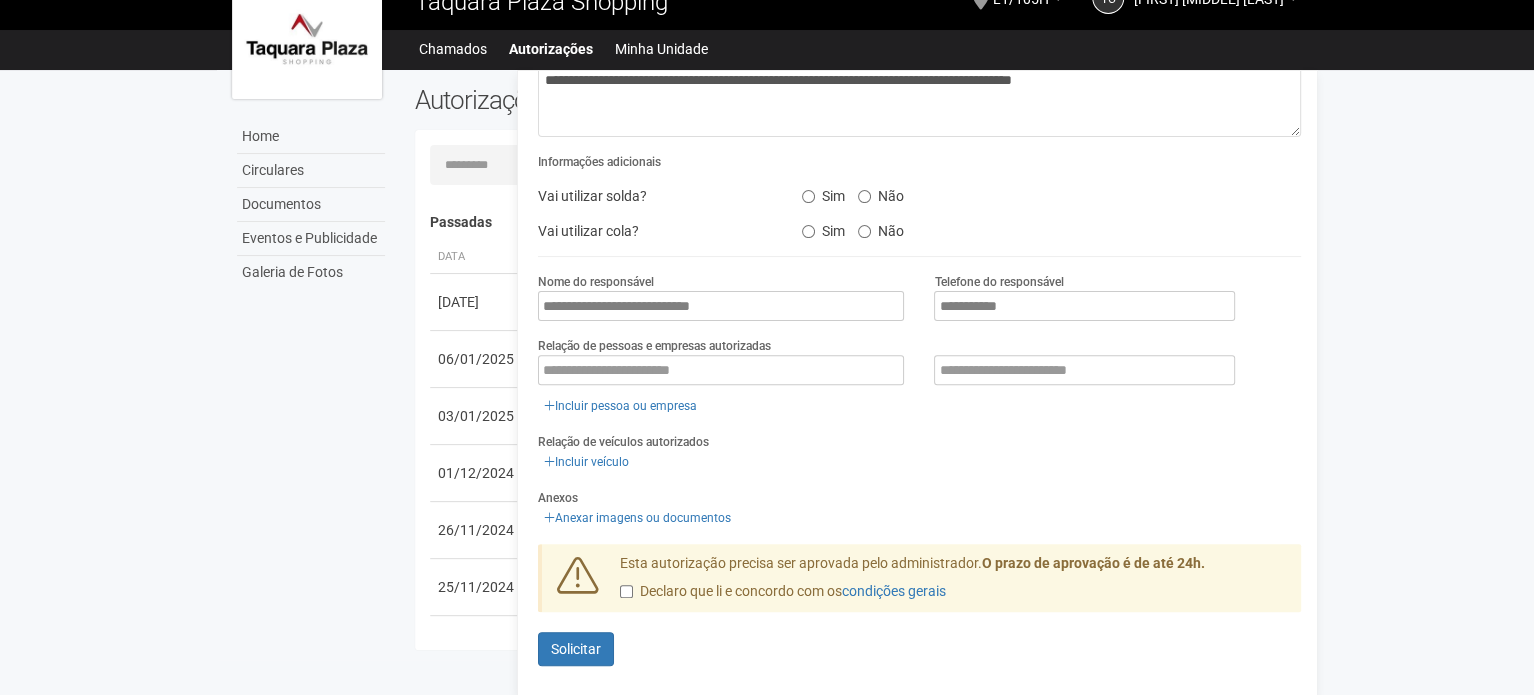 click on "Declaro que li e concordo com os
condições gerais" at bounding box center [783, 592] 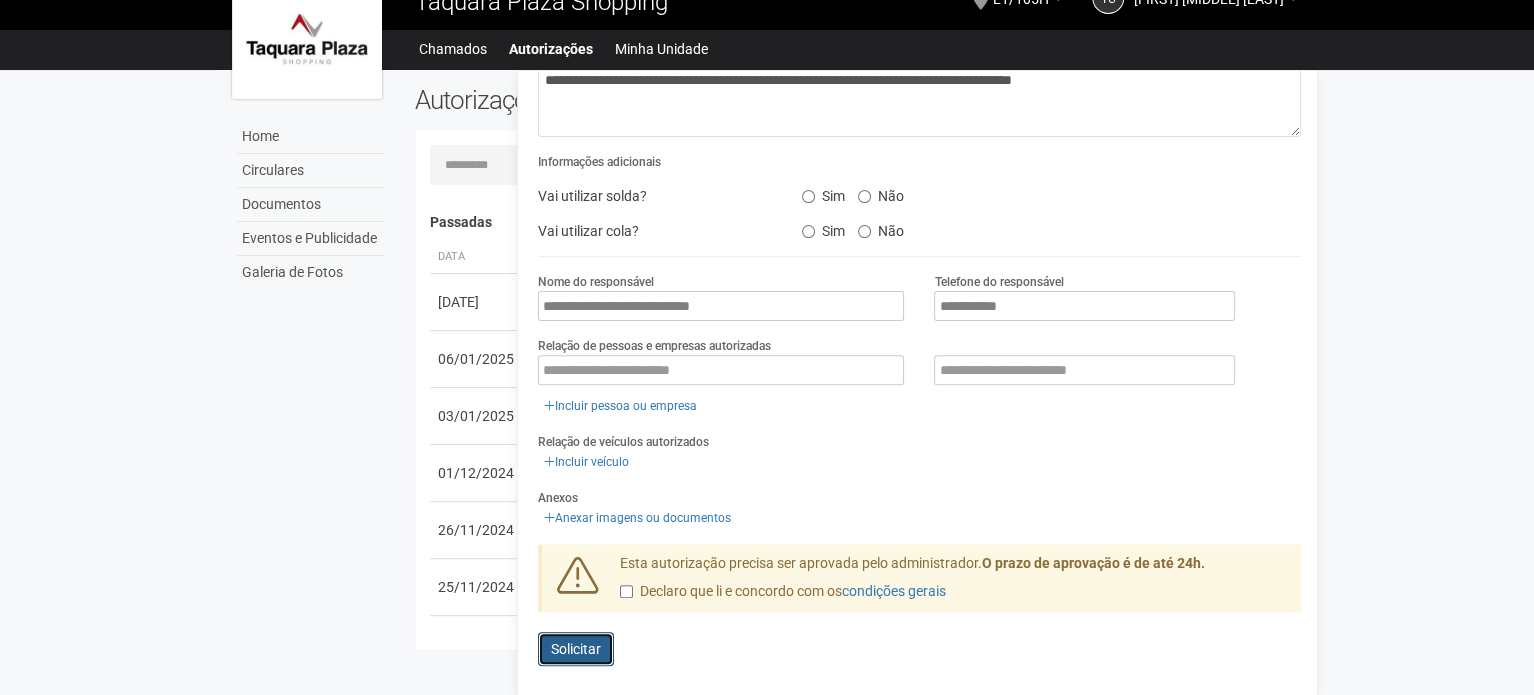click on "Enviando...
Solicitar" at bounding box center (576, 649) 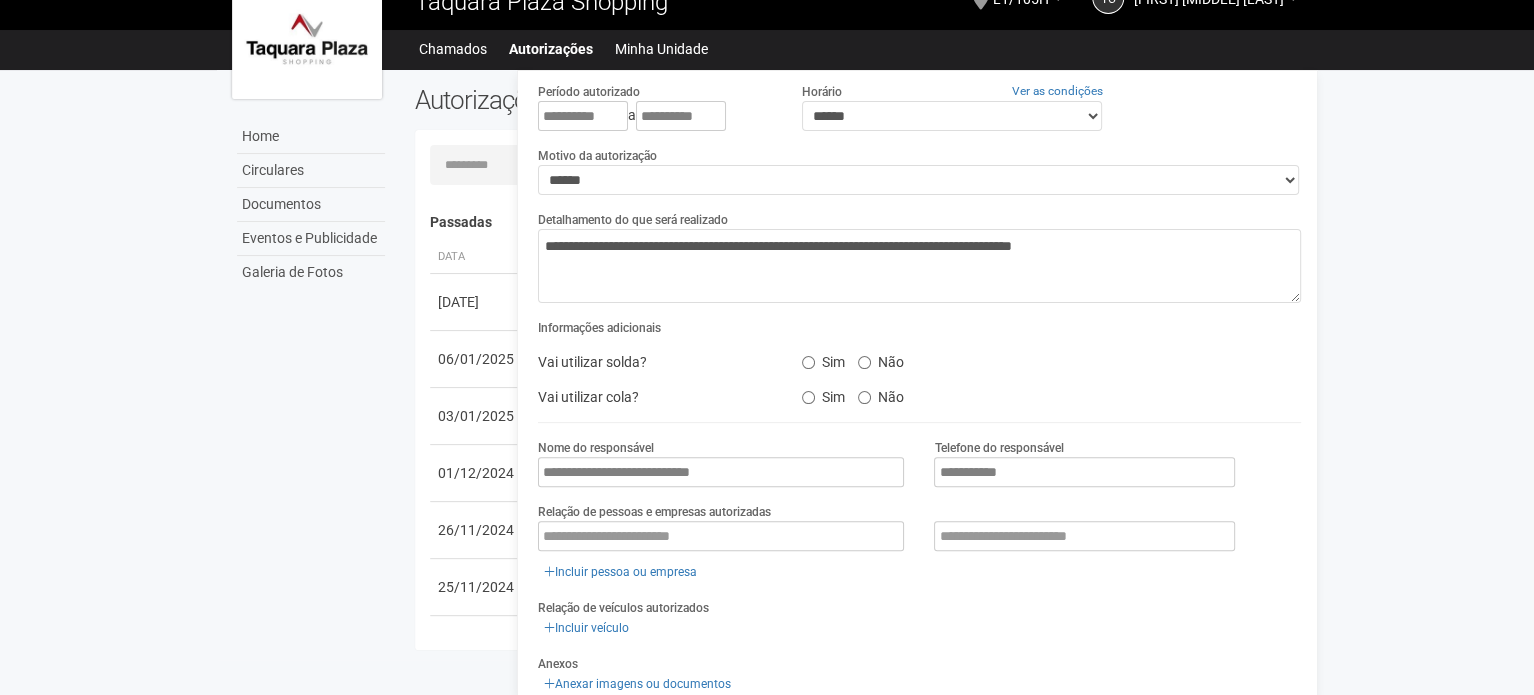 scroll, scrollTop: 155, scrollLeft: 0, axis: vertical 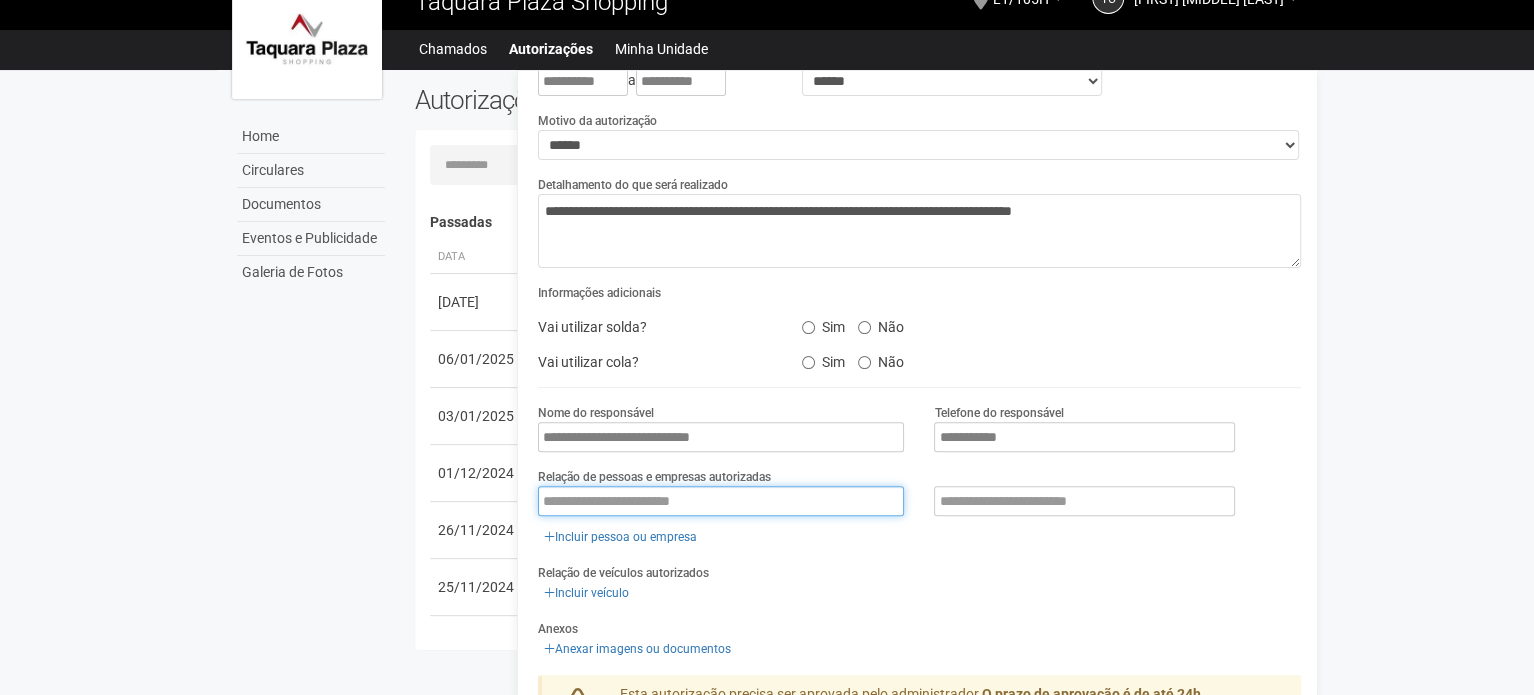 click at bounding box center (721, 501) 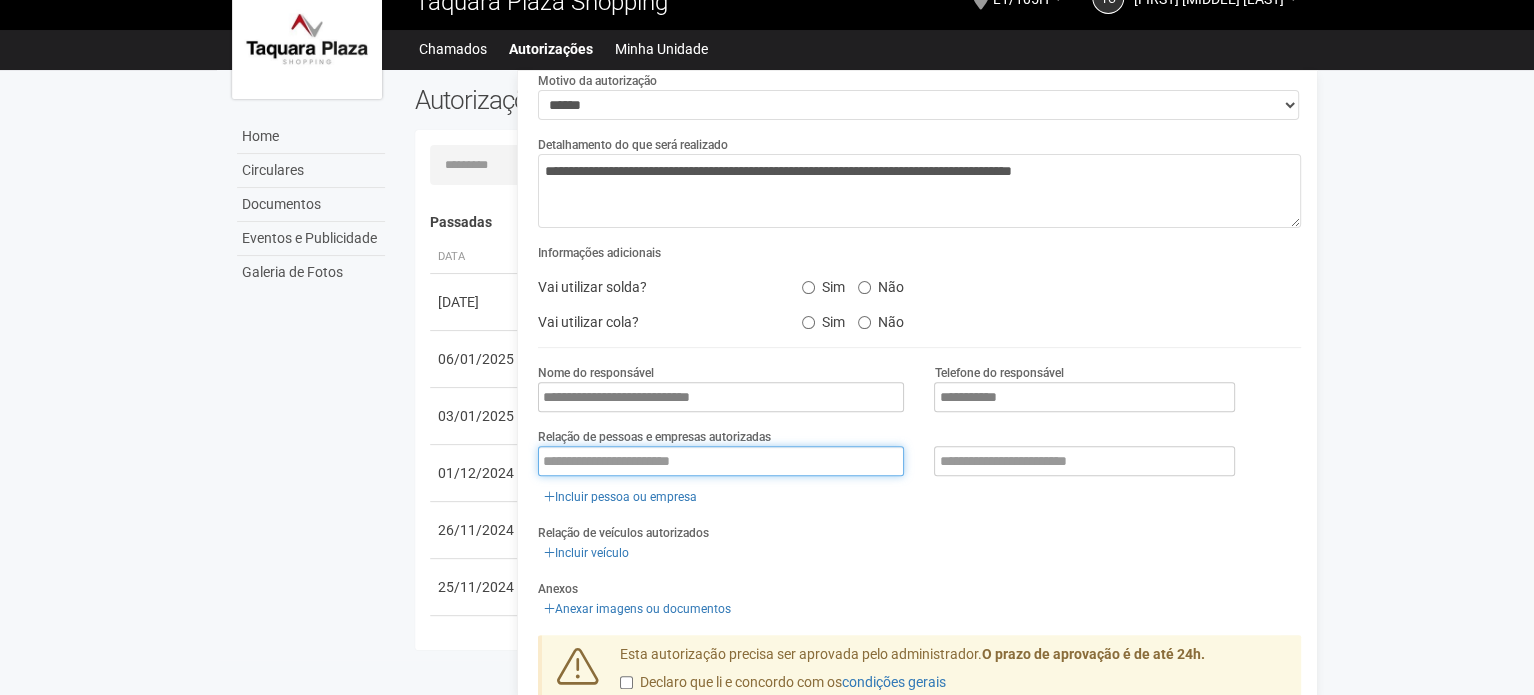 scroll, scrollTop: 200, scrollLeft: 0, axis: vertical 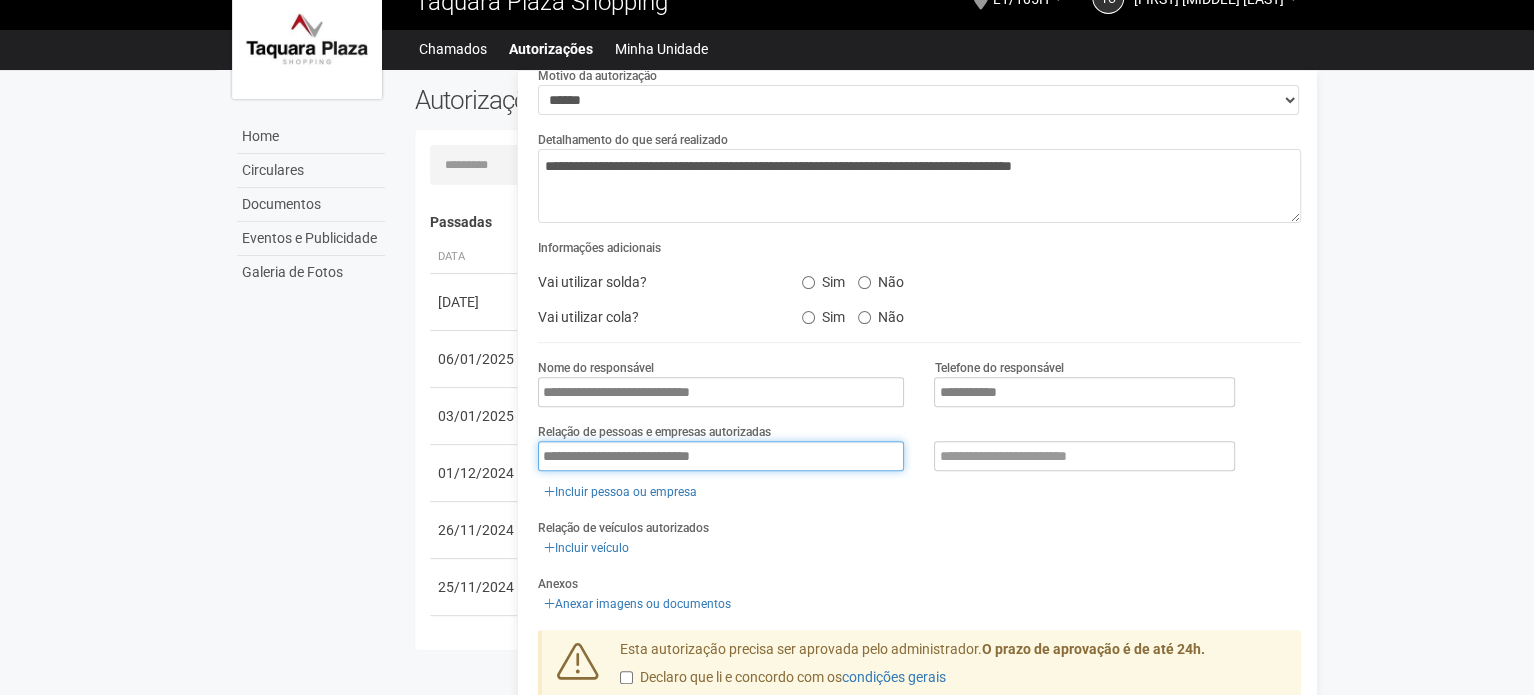 type on "**********" 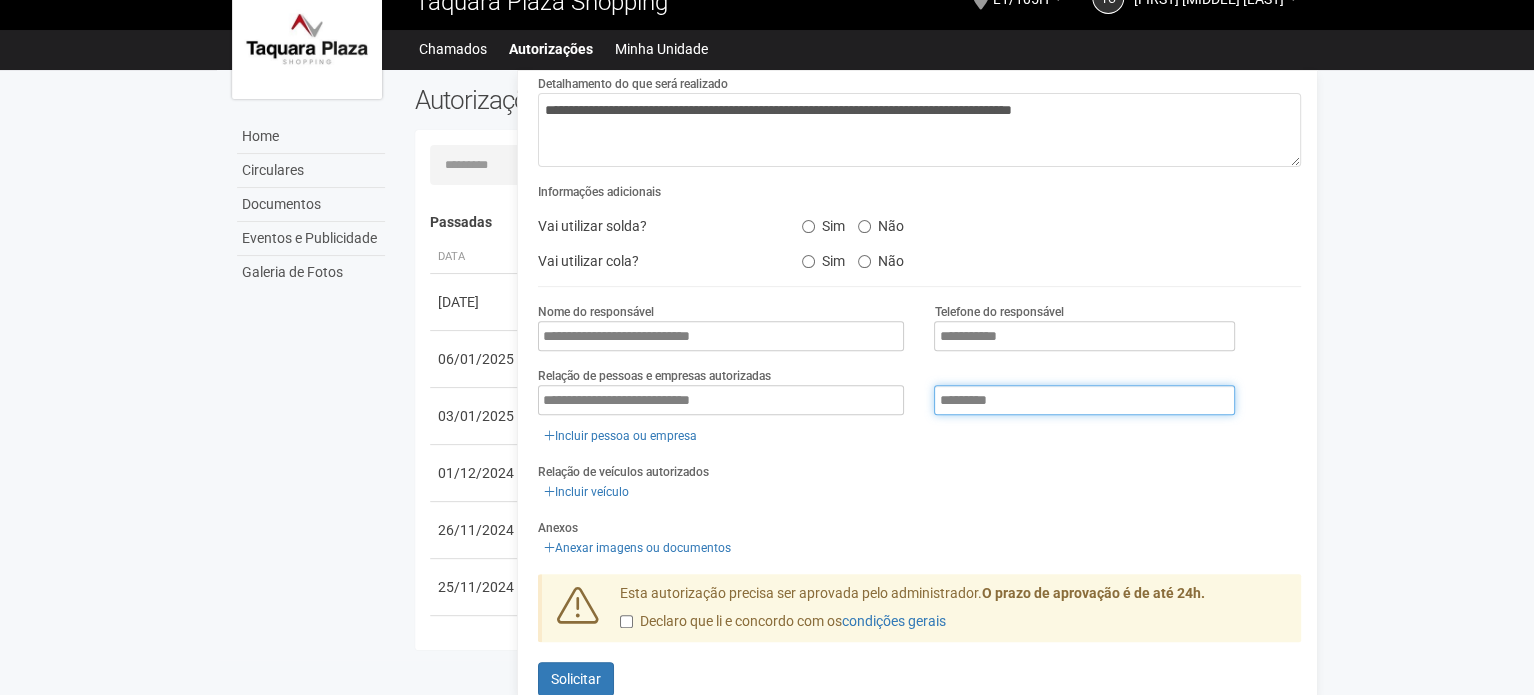 scroll, scrollTop: 286, scrollLeft: 0, axis: vertical 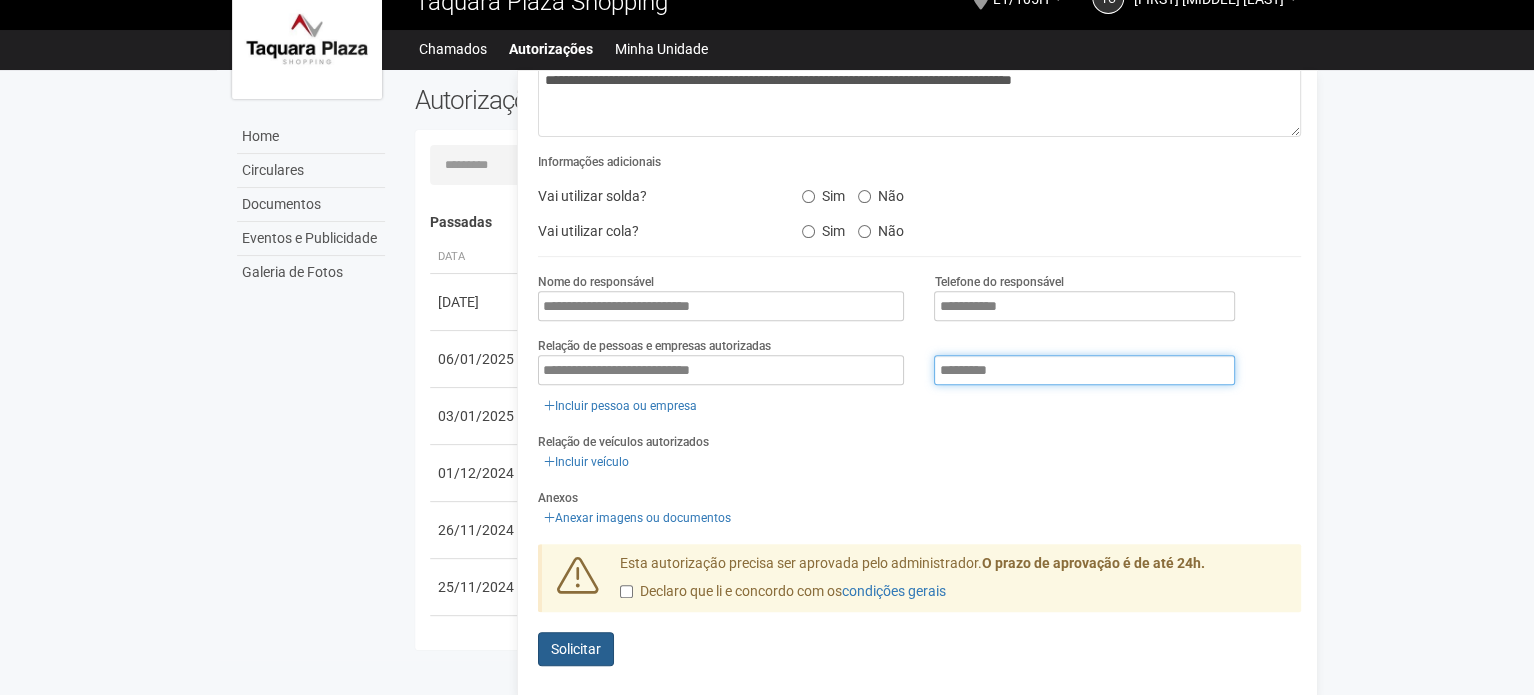 type on "*********" 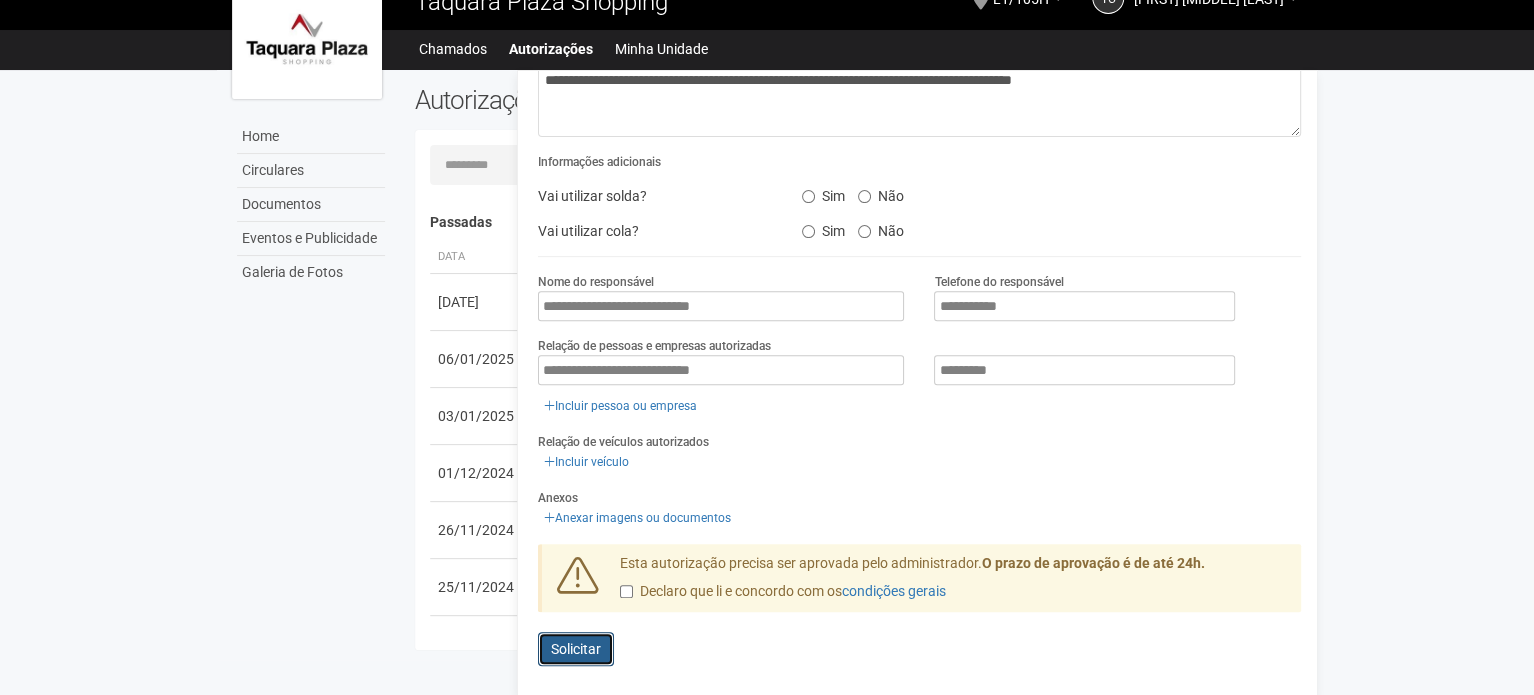 click on "Solicitar" at bounding box center (576, 649) 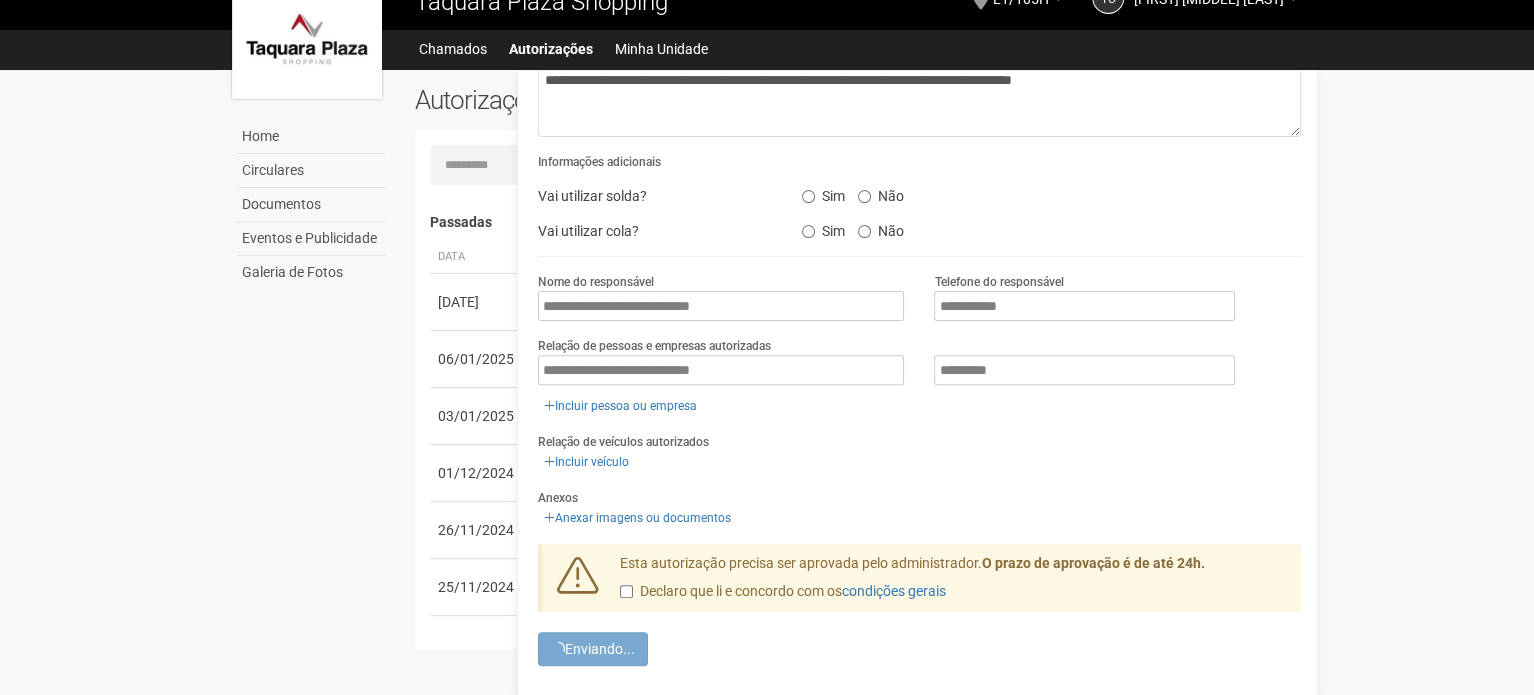 scroll, scrollTop: 0, scrollLeft: 0, axis: both 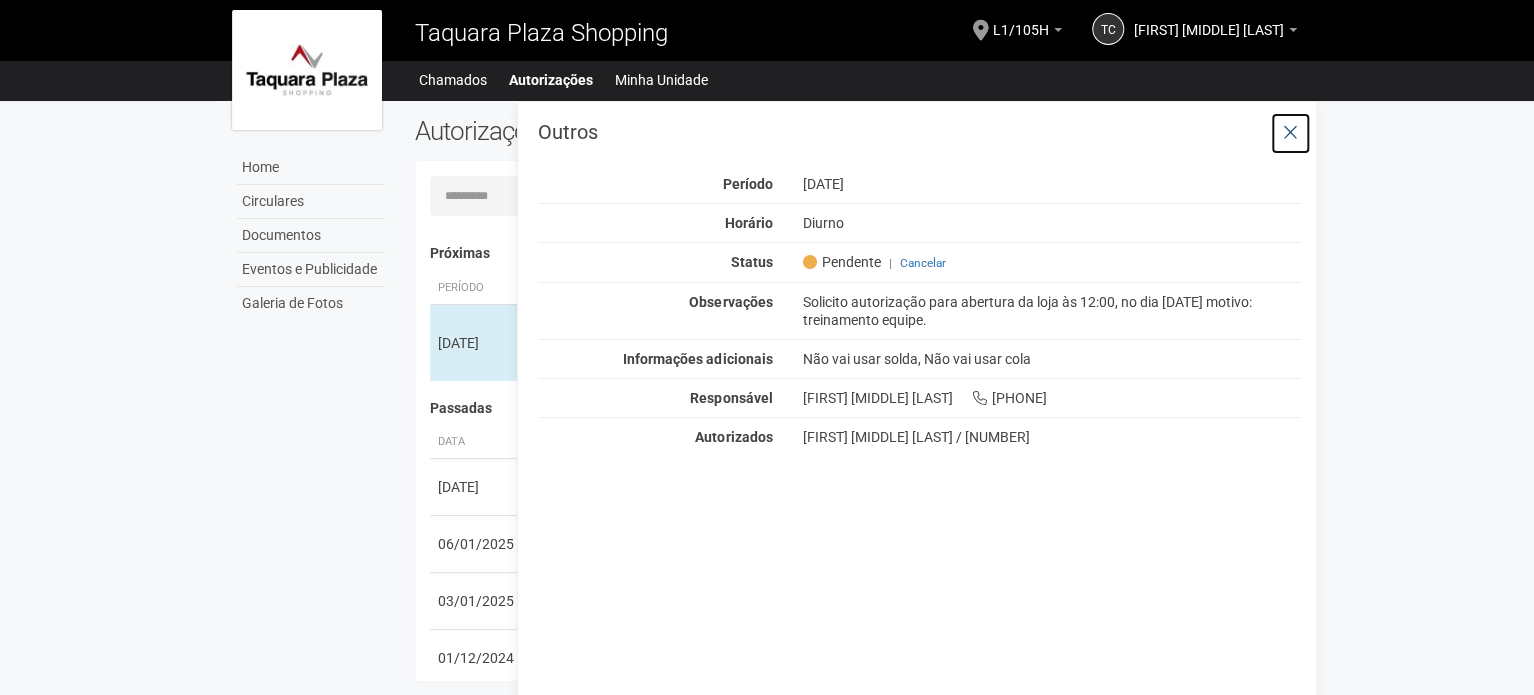 click at bounding box center (1290, 133) 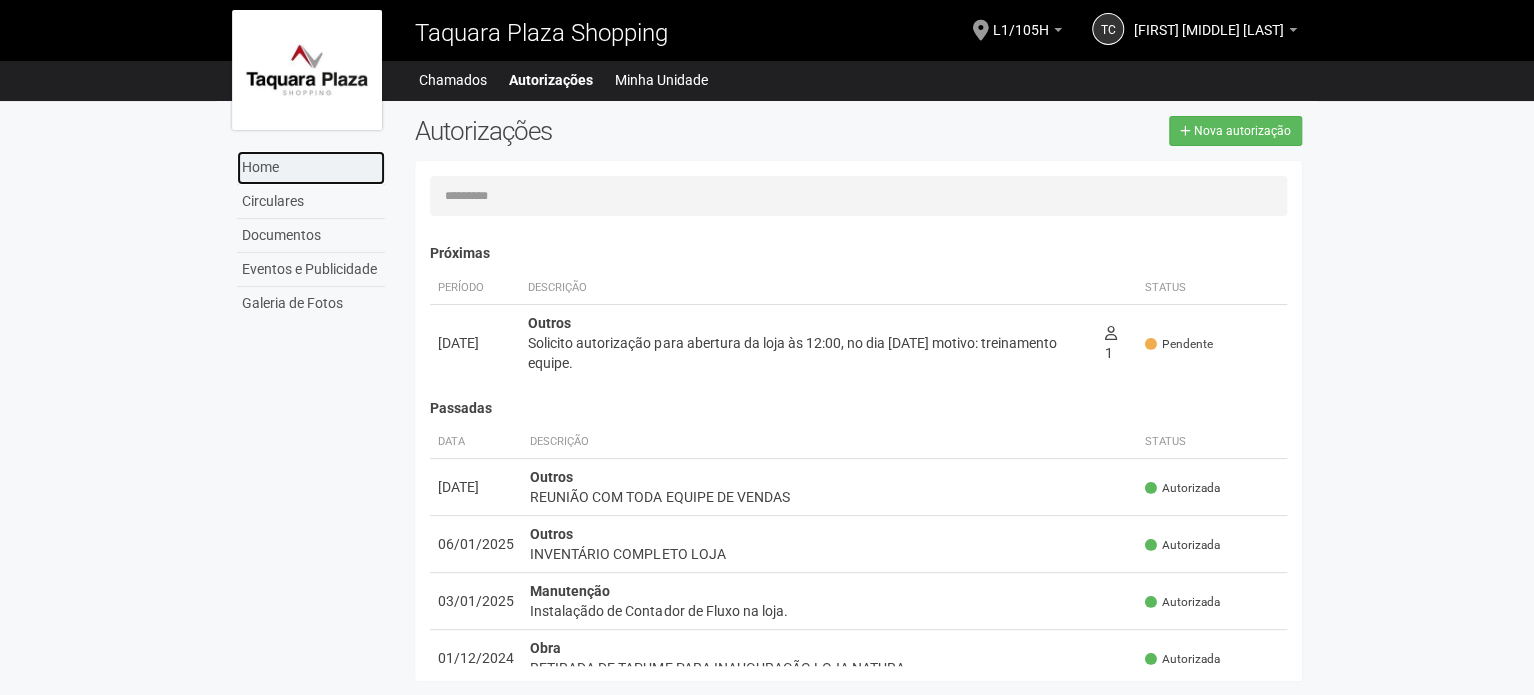 click on "Home" at bounding box center [311, 168] 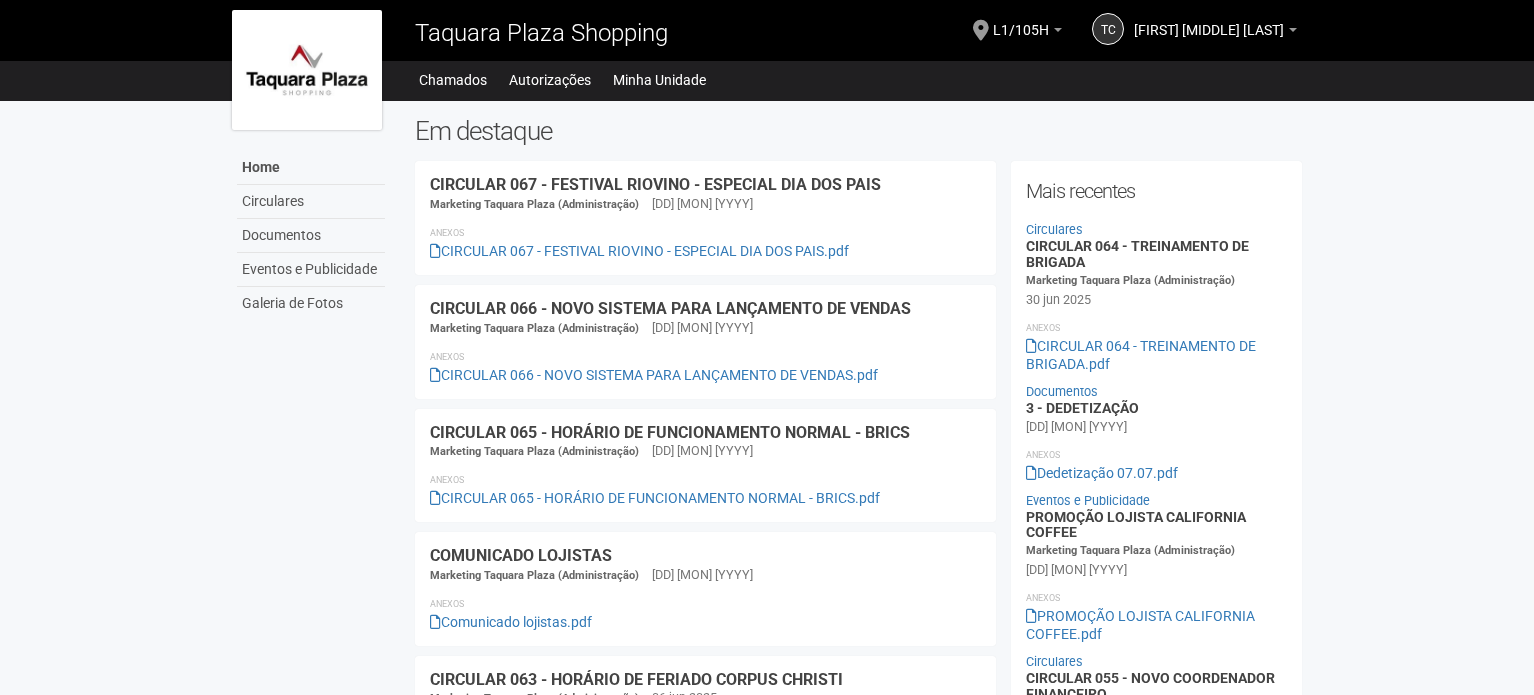 scroll, scrollTop: 0, scrollLeft: 0, axis: both 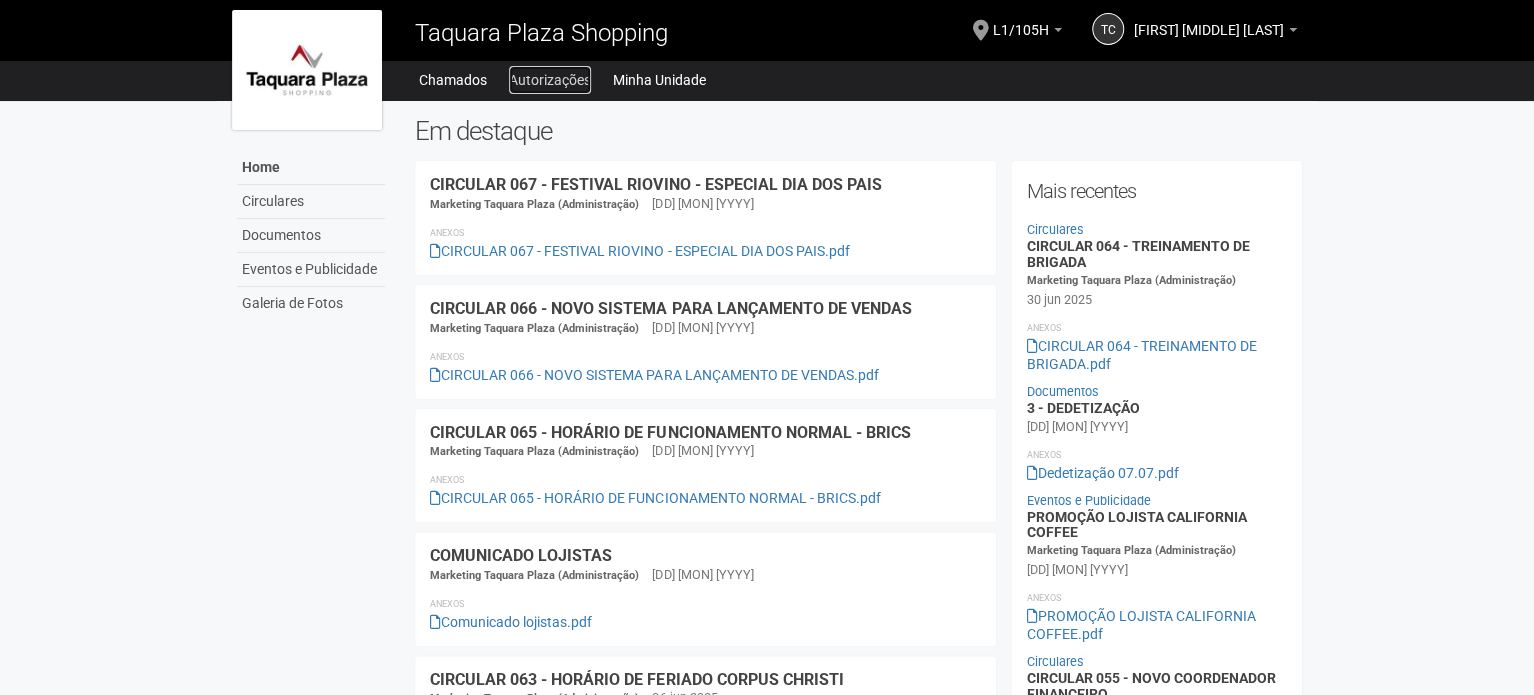 click on "Autorizações" at bounding box center [550, 80] 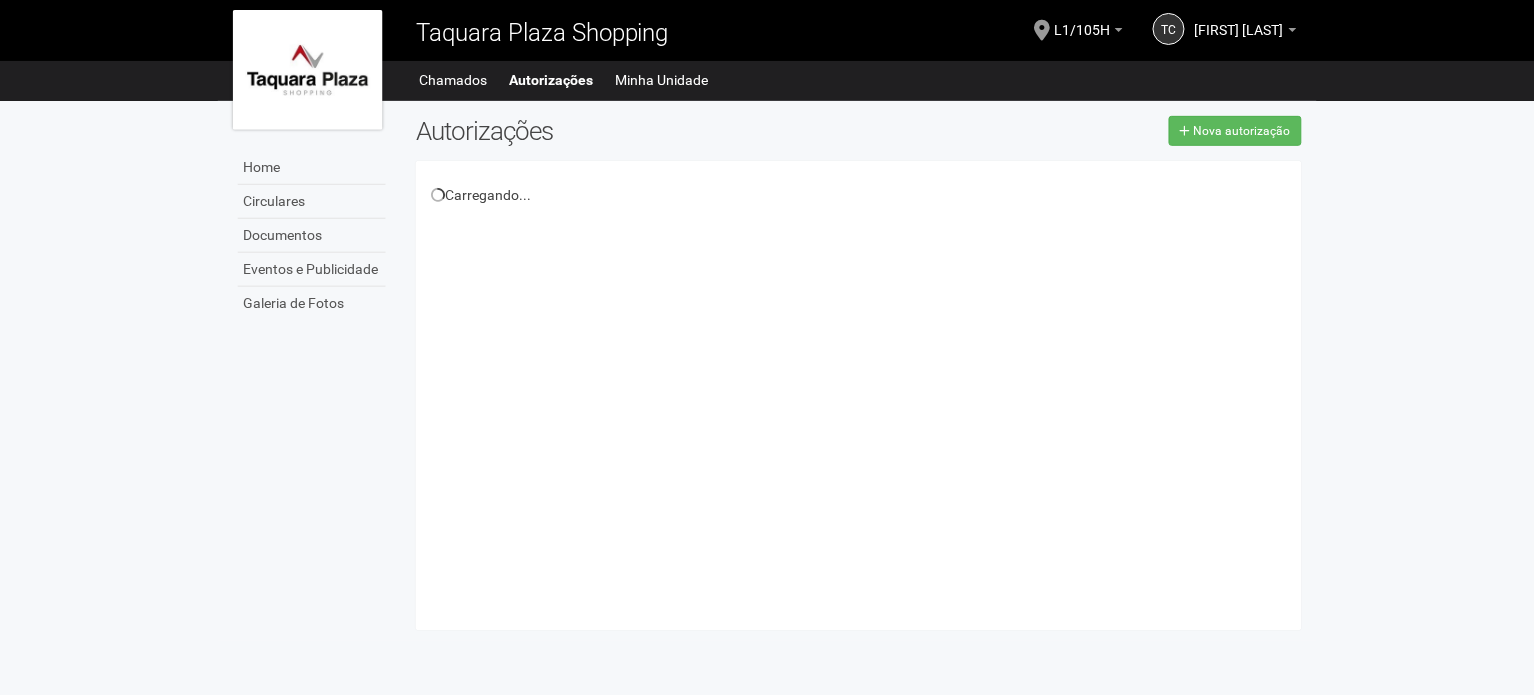 scroll, scrollTop: 0, scrollLeft: 0, axis: both 